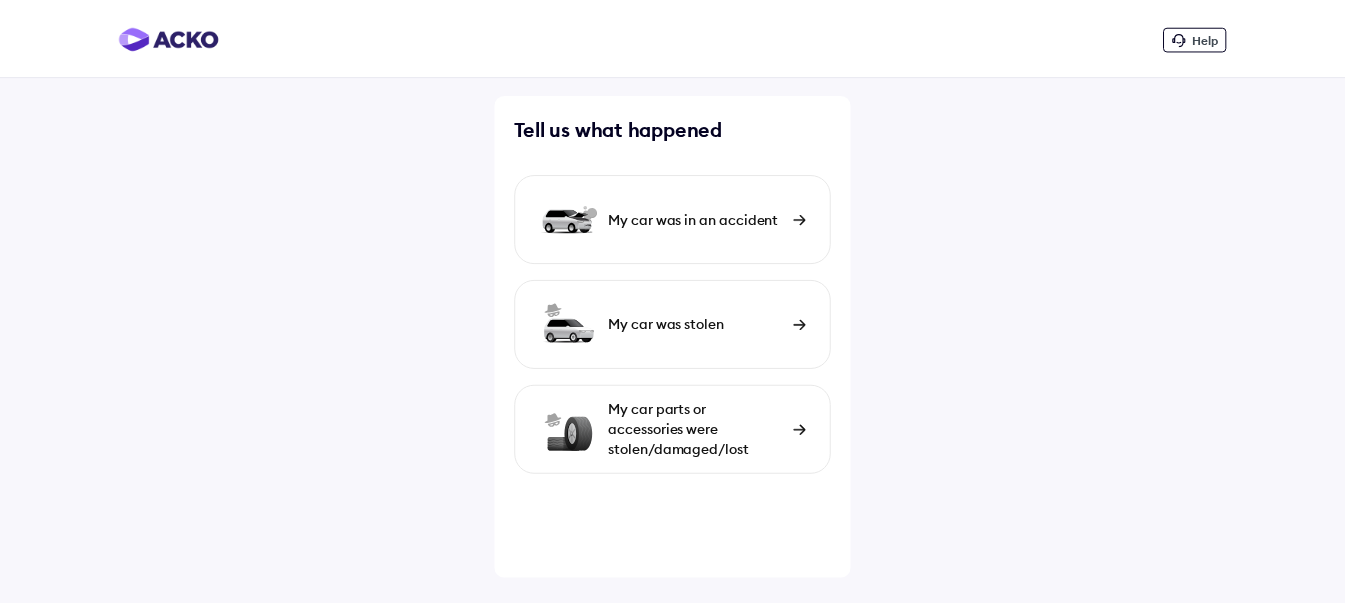 scroll, scrollTop: 0, scrollLeft: 0, axis: both 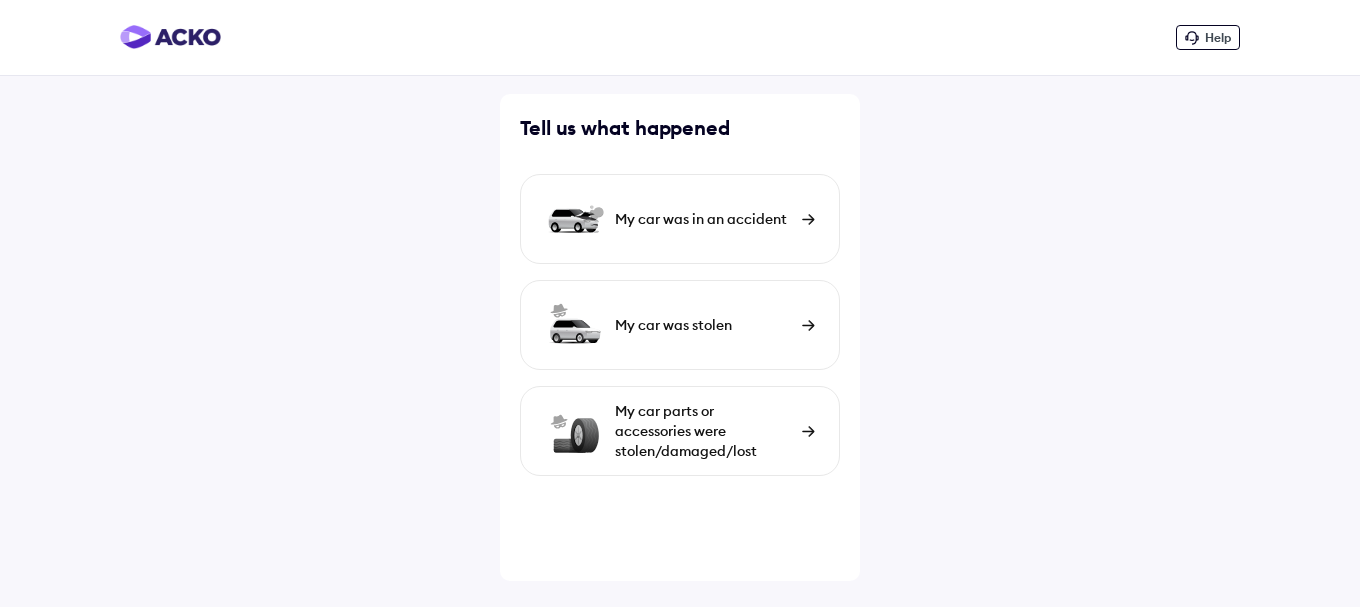 click on "My car was in an accident" at bounding box center [703, 219] 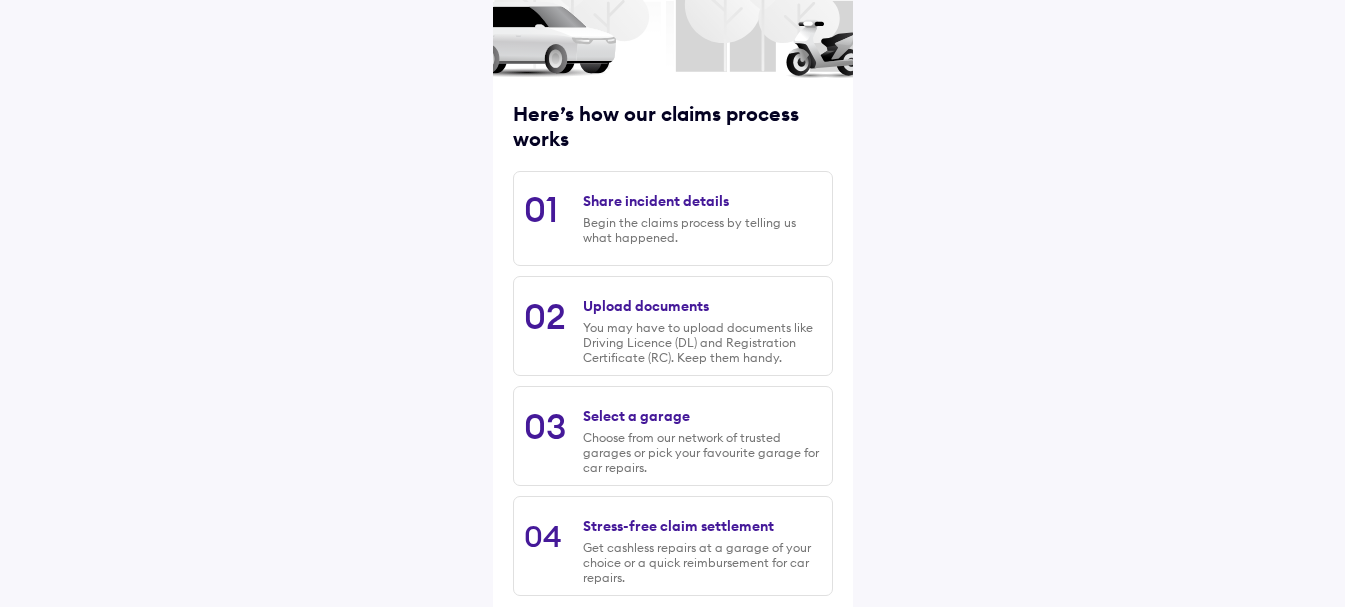 scroll, scrollTop: 289, scrollLeft: 0, axis: vertical 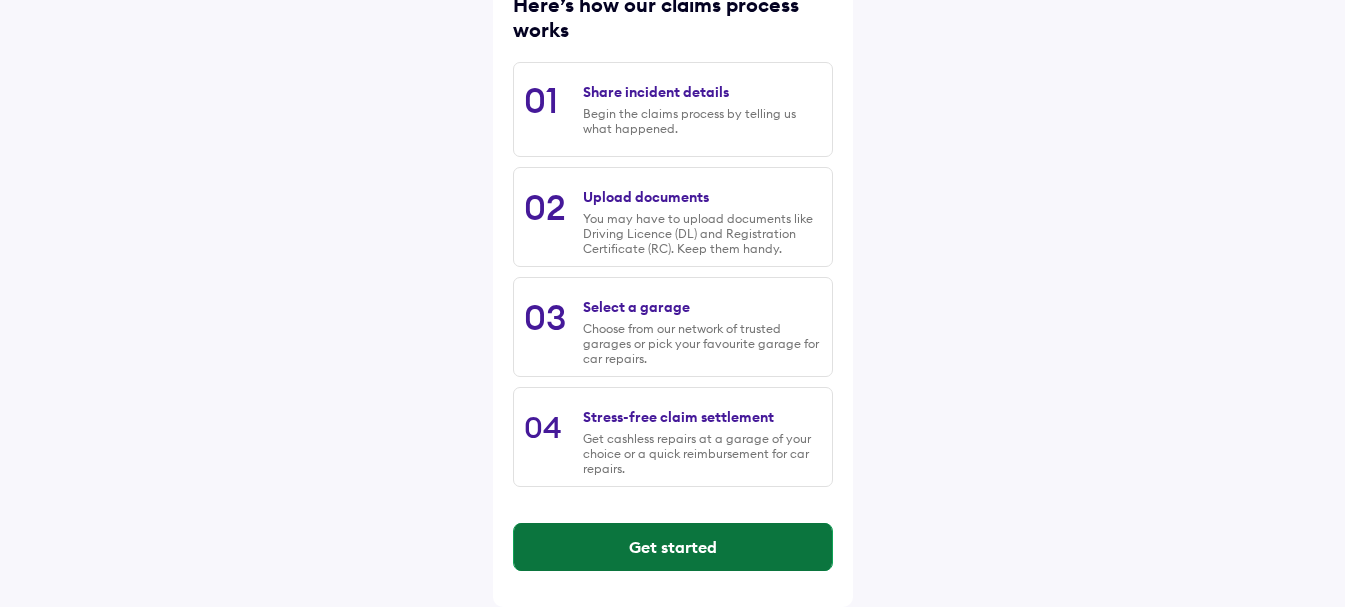 click on "Get started" at bounding box center (673, 547) 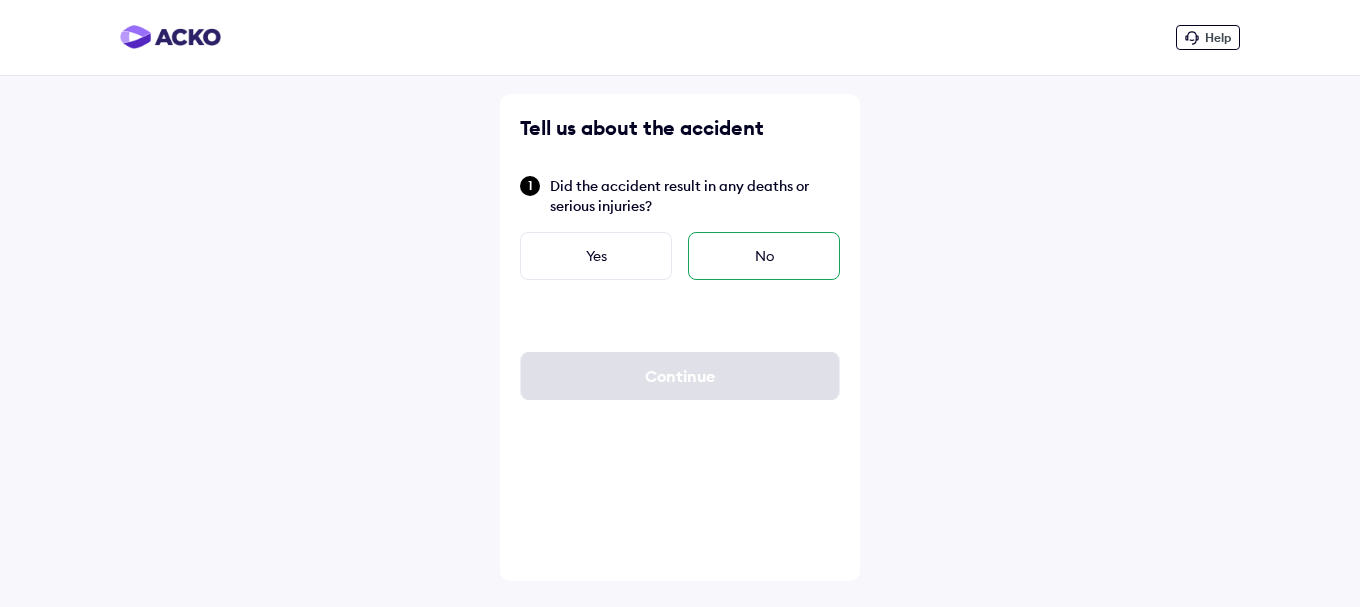 click on "No" at bounding box center (764, 256) 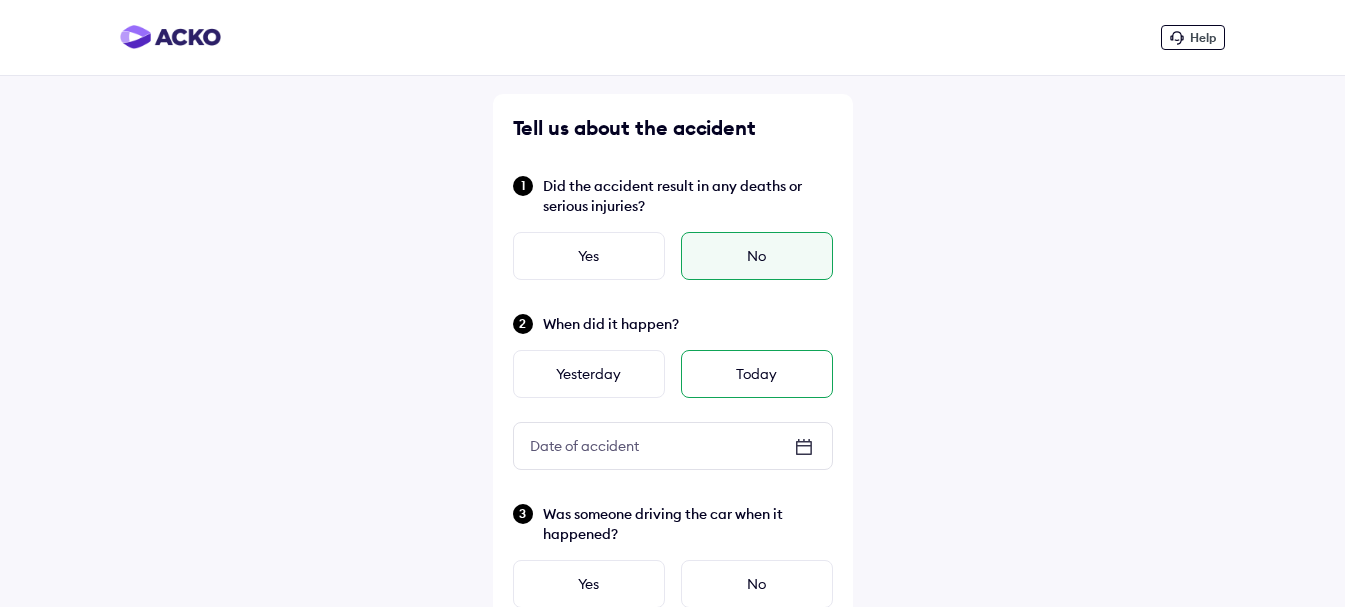 scroll, scrollTop: 100, scrollLeft: 0, axis: vertical 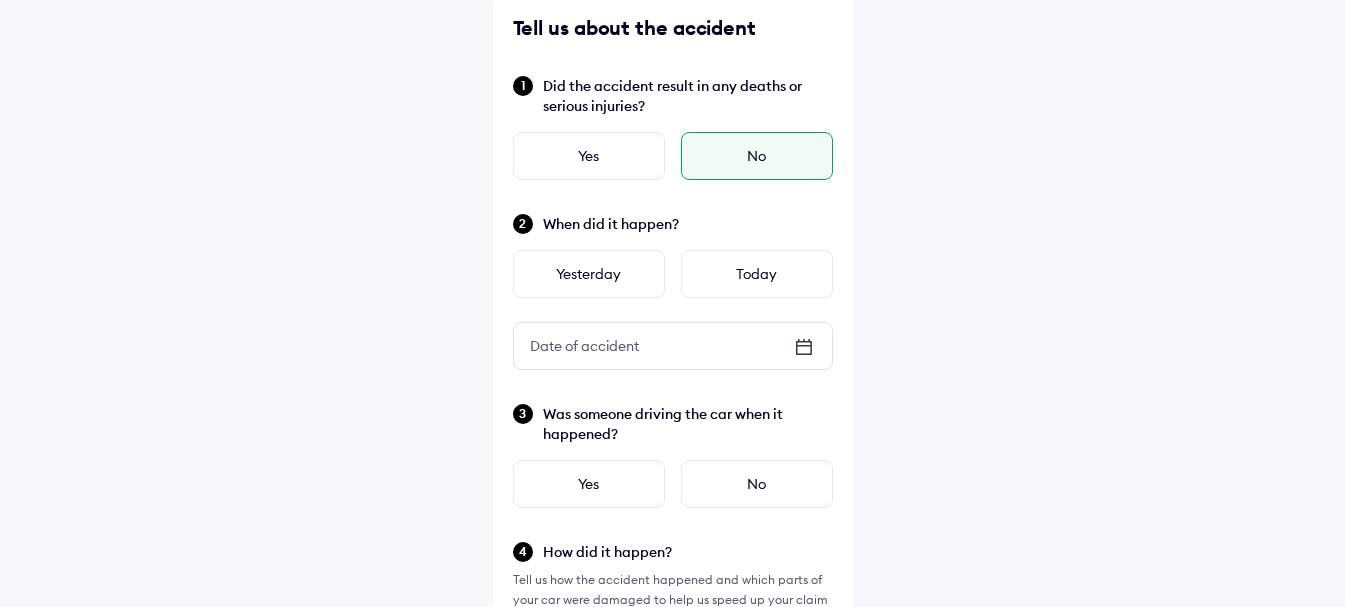 click 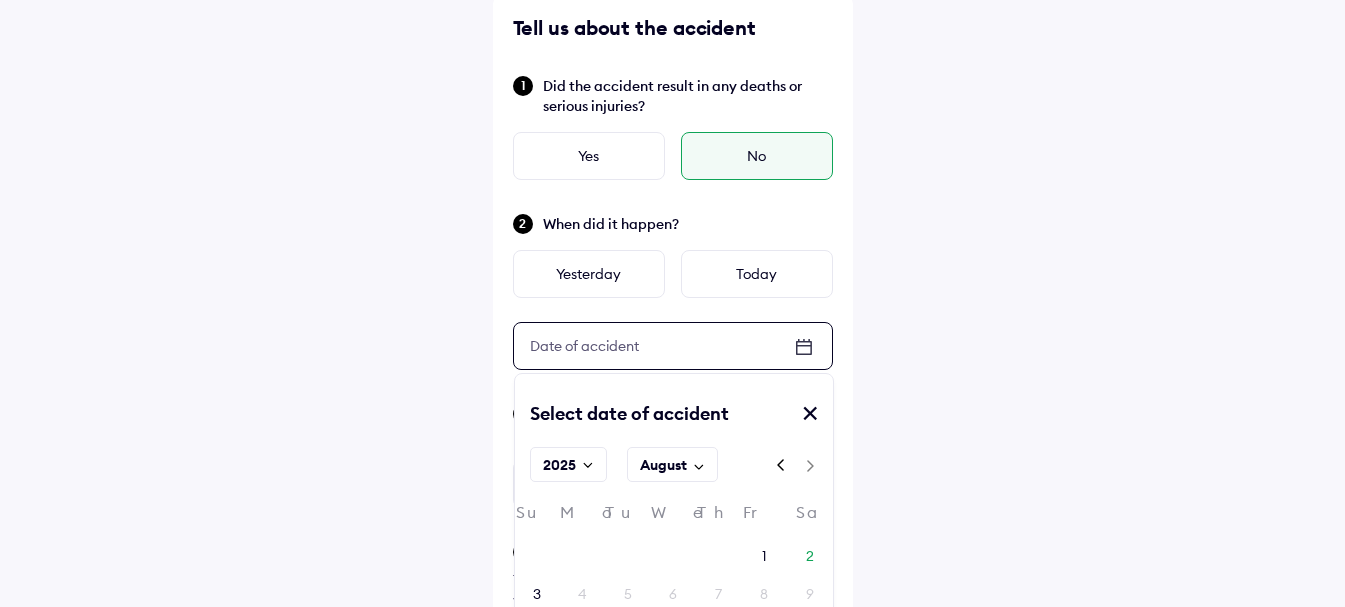 scroll, scrollTop: 200, scrollLeft: 0, axis: vertical 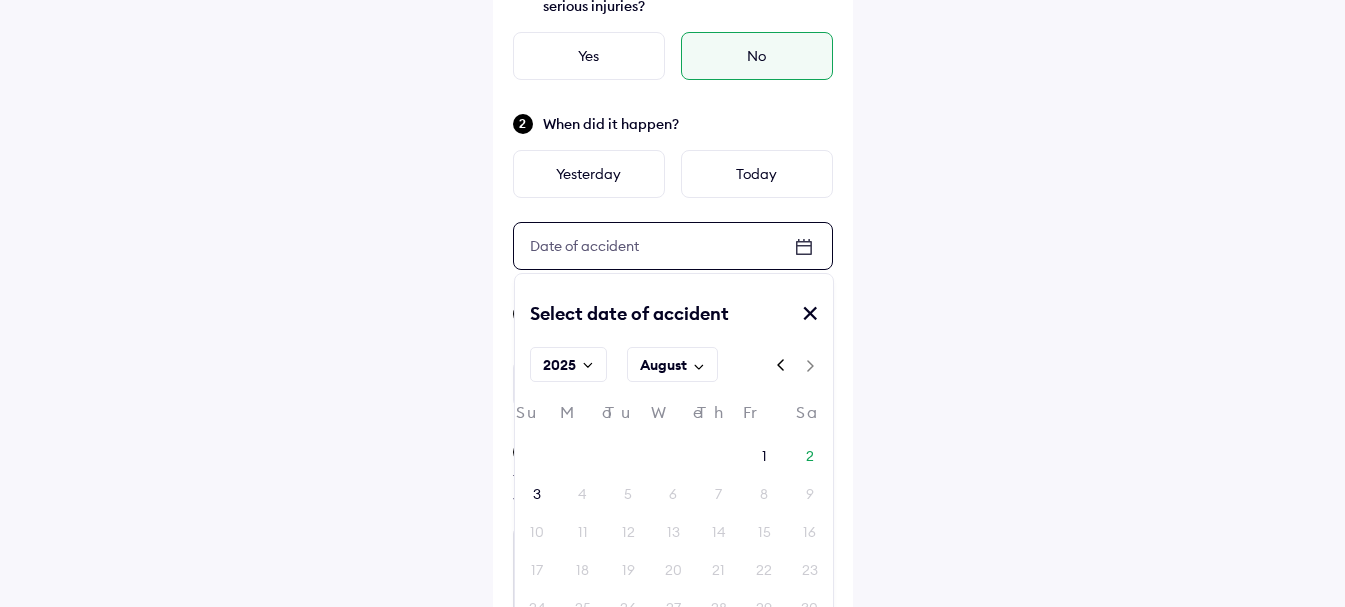 click 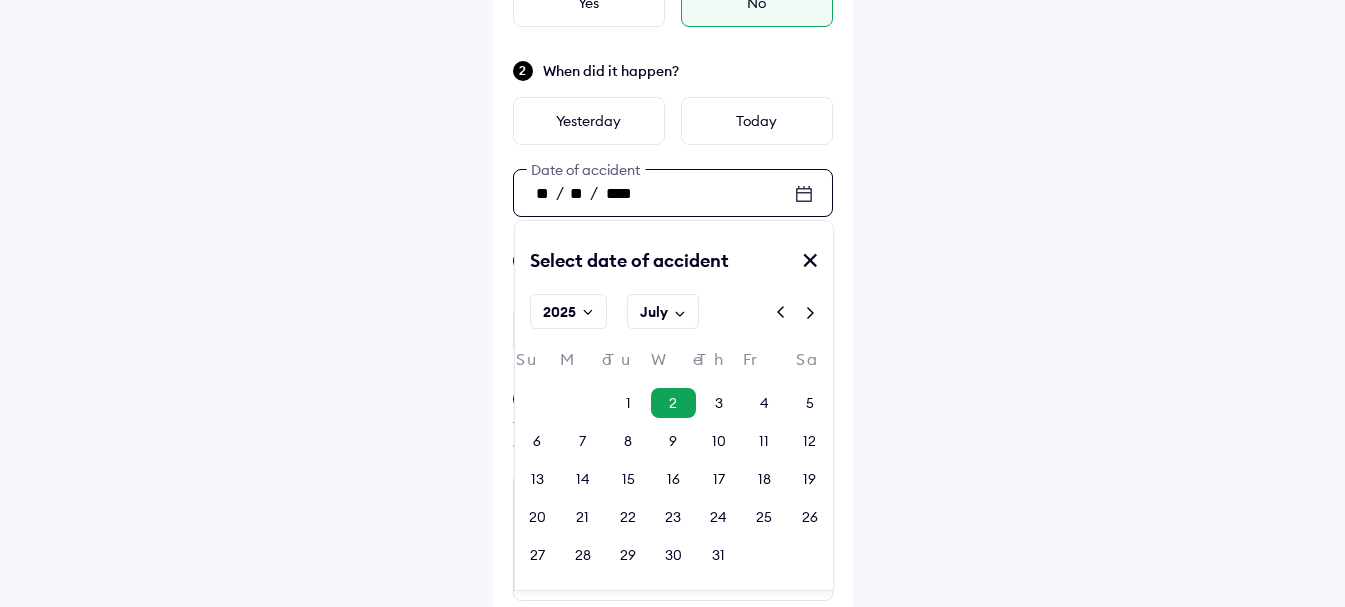 scroll, scrollTop: 300, scrollLeft: 0, axis: vertical 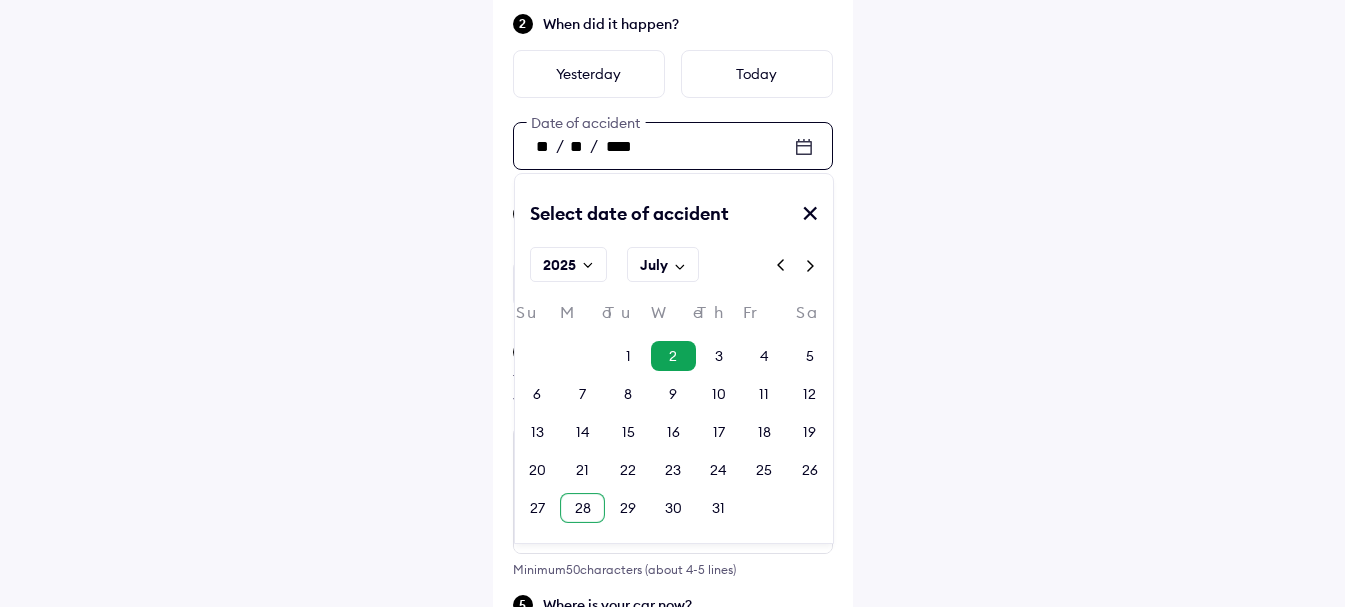 click on "28" at bounding box center (583, 508) 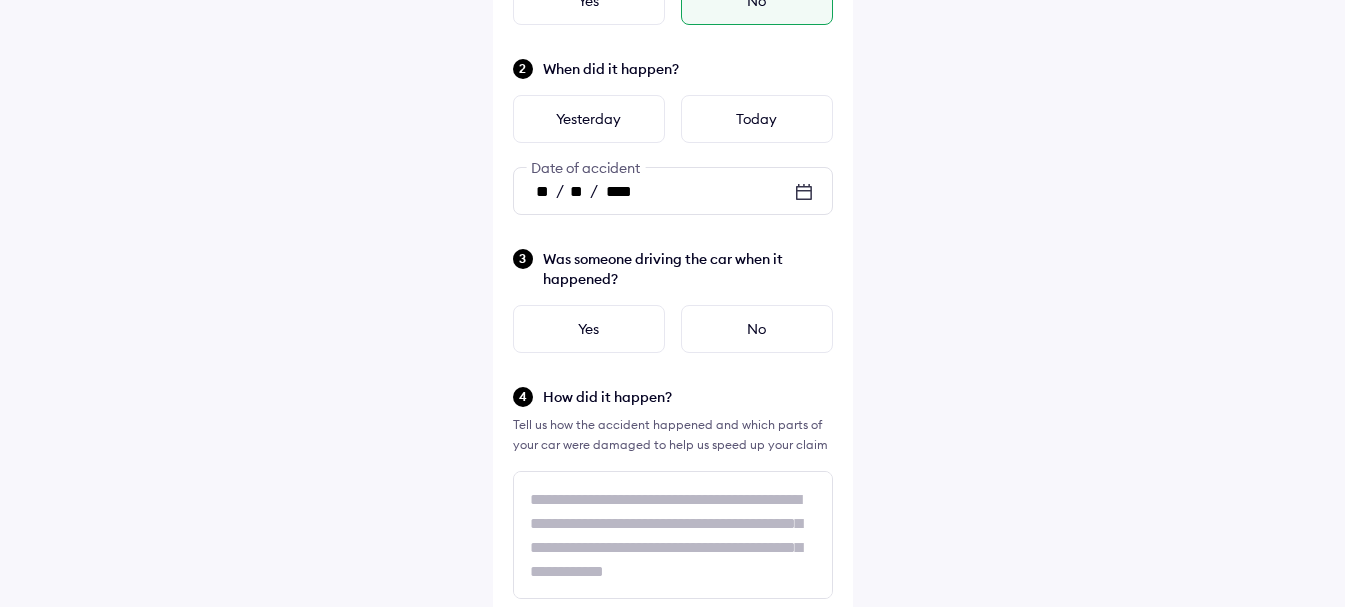 scroll, scrollTop: 300, scrollLeft: 0, axis: vertical 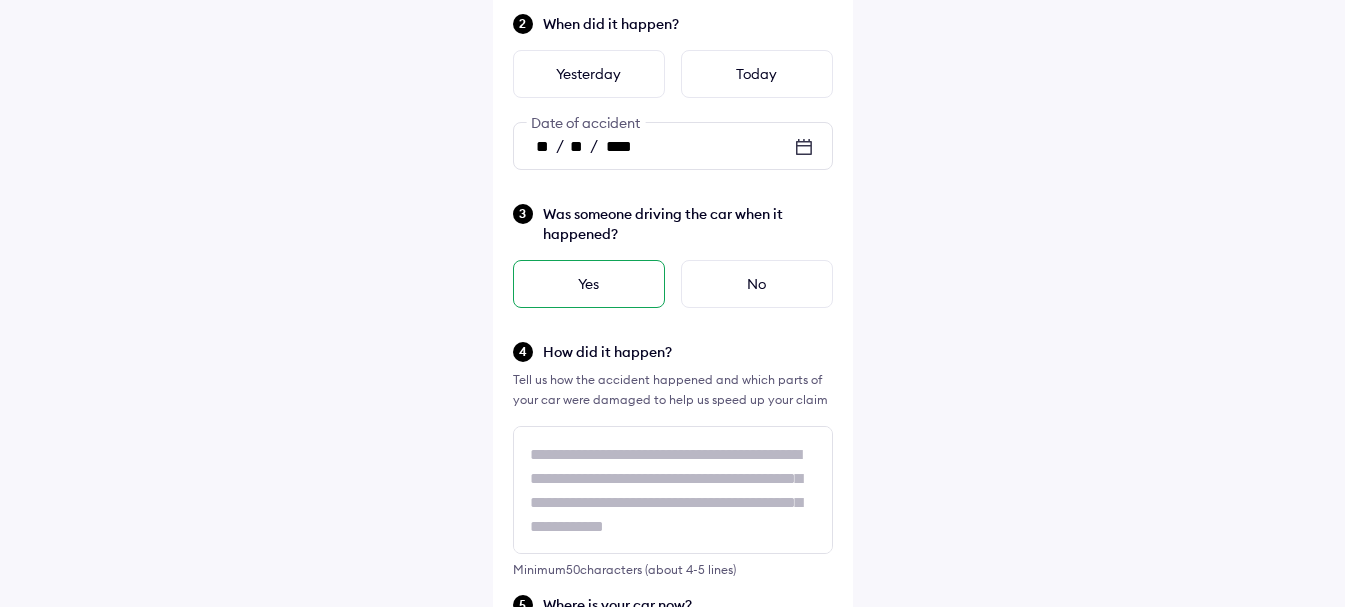click on "Yes" at bounding box center [589, 284] 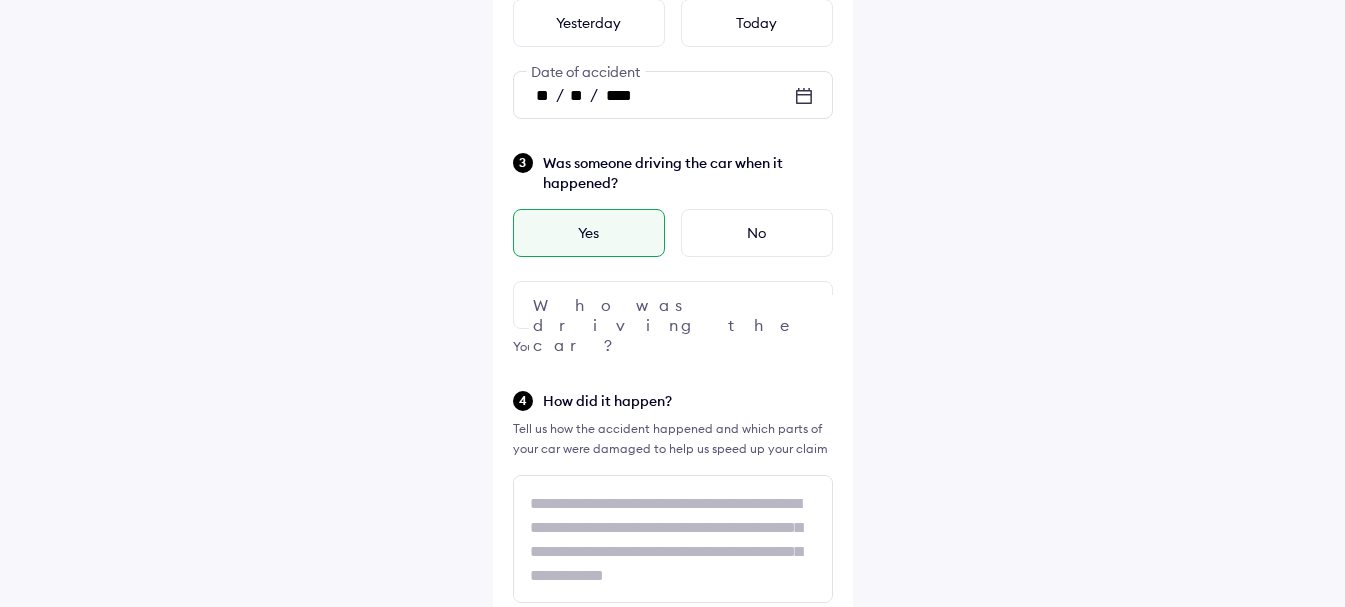 scroll, scrollTop: 400, scrollLeft: 0, axis: vertical 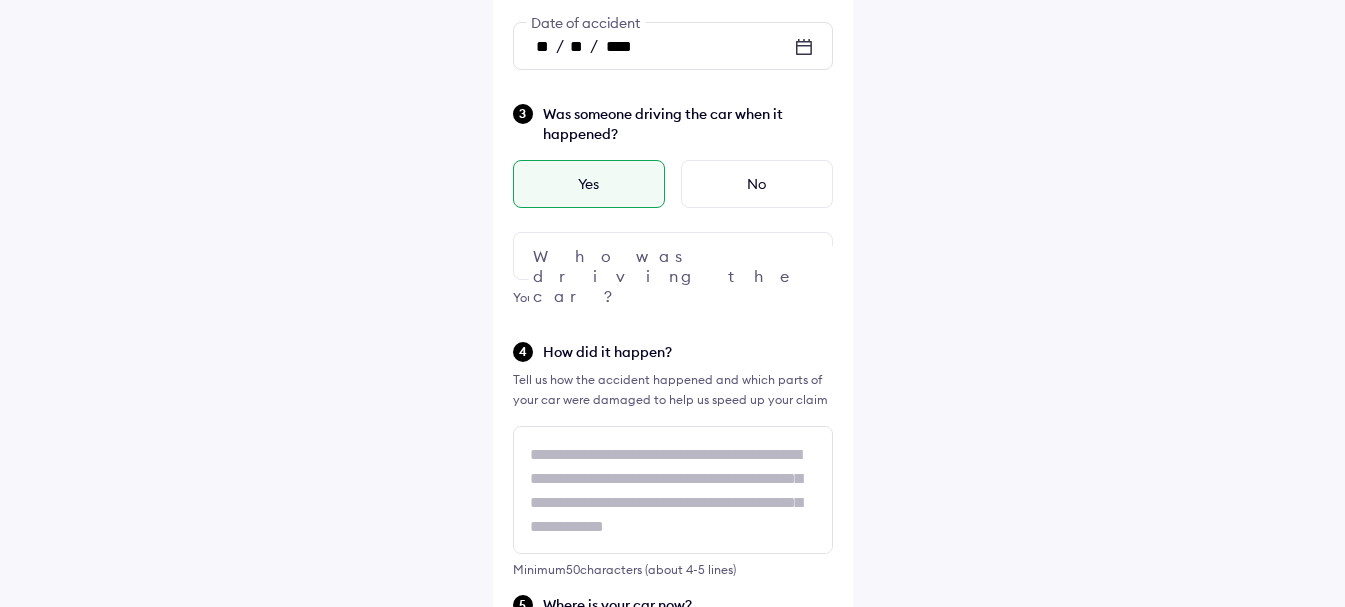 click at bounding box center [673, 256] 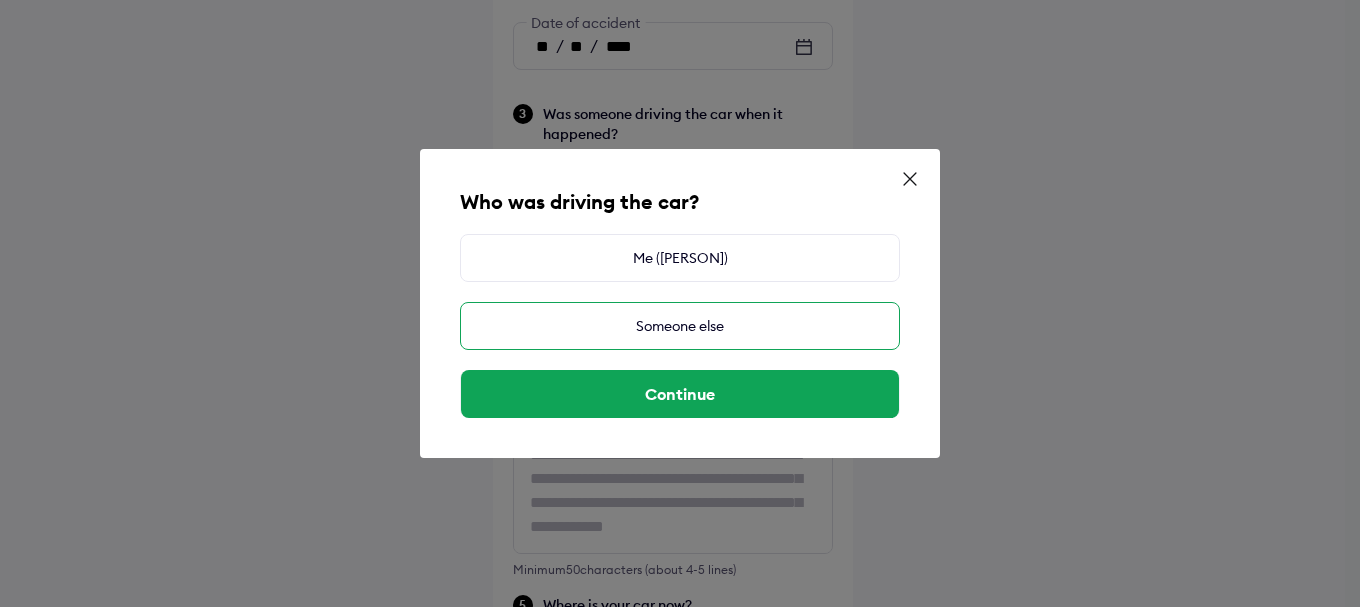click on "Someone else" at bounding box center (680, 326) 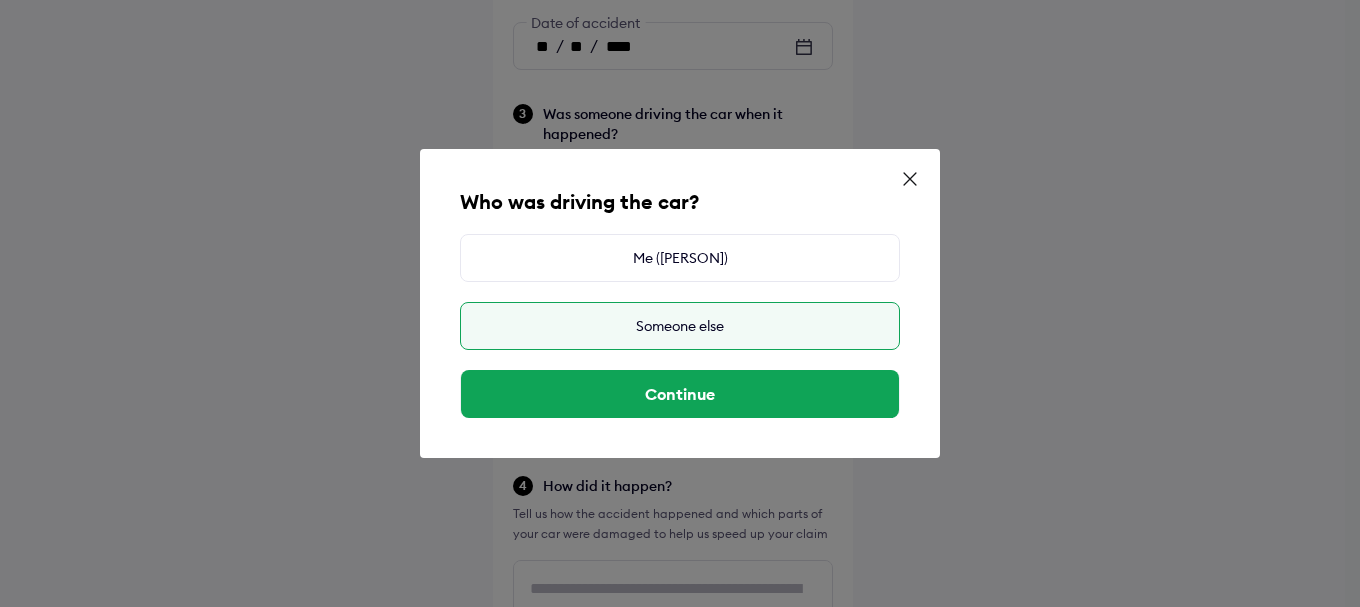 click on "Someone else" at bounding box center (680, 326) 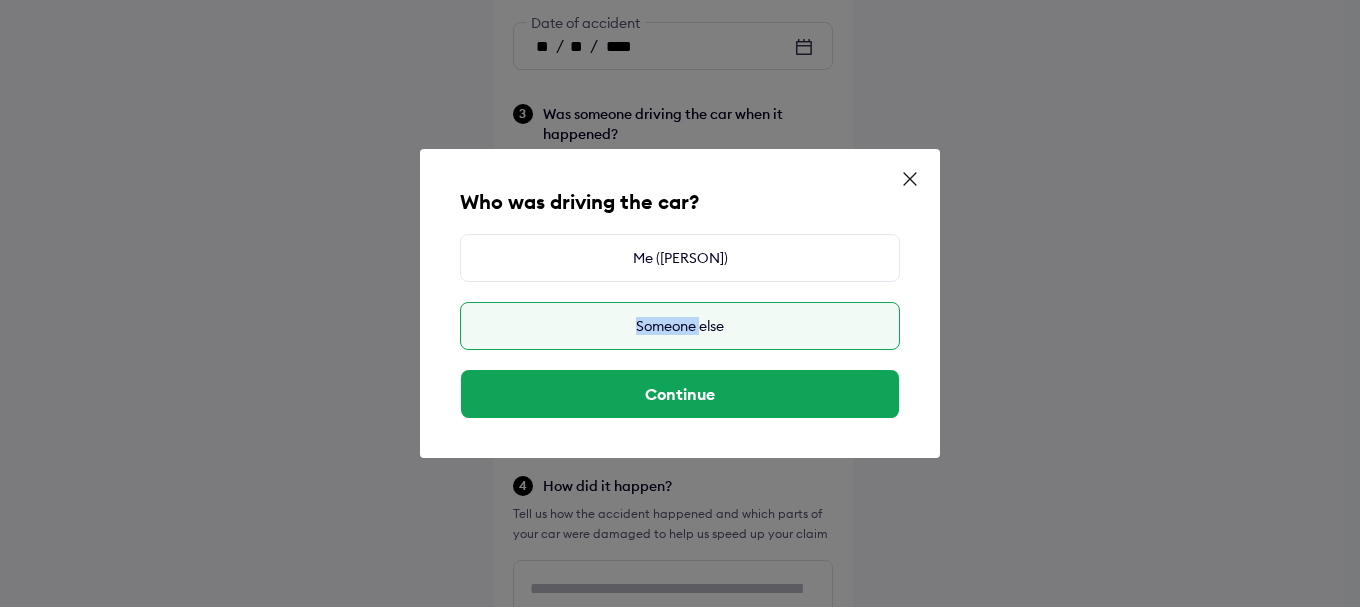 click on "Someone else" at bounding box center [680, 326] 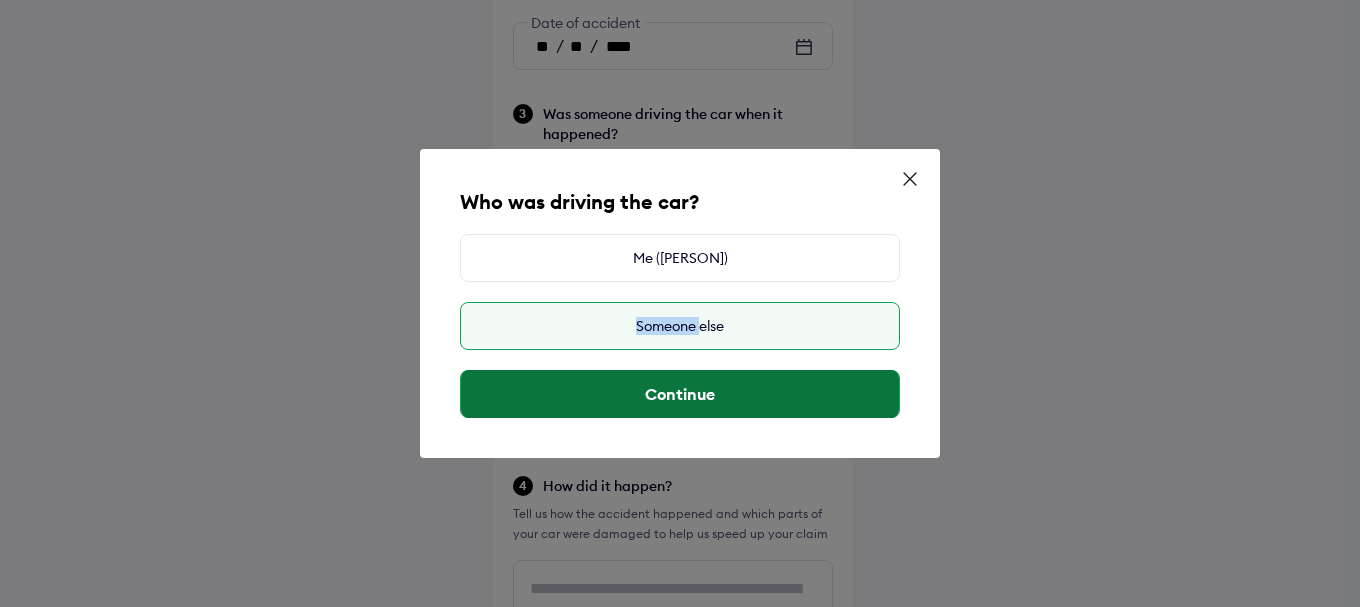 click on "Continue" at bounding box center [680, 394] 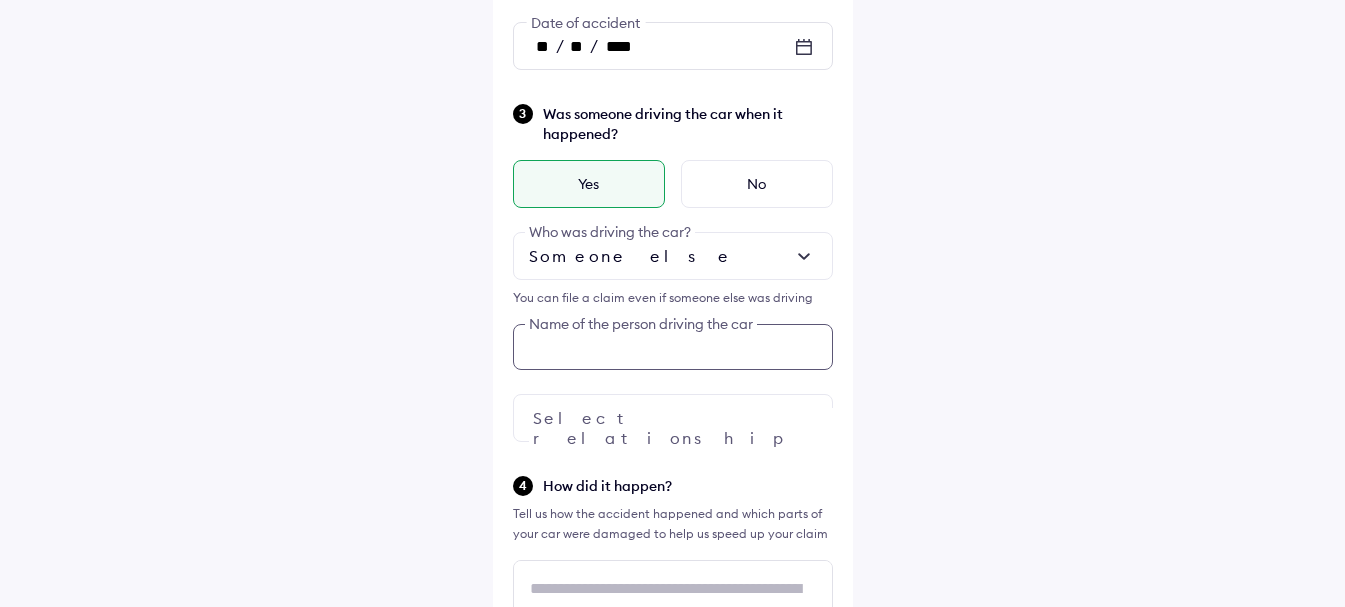 click on "Was someone driving the car when it happened? Yes No Someone else Who was driving the car? You can file a claim even if someone else was driving Name of the person driving the car Select relationship" at bounding box center (673, 272) 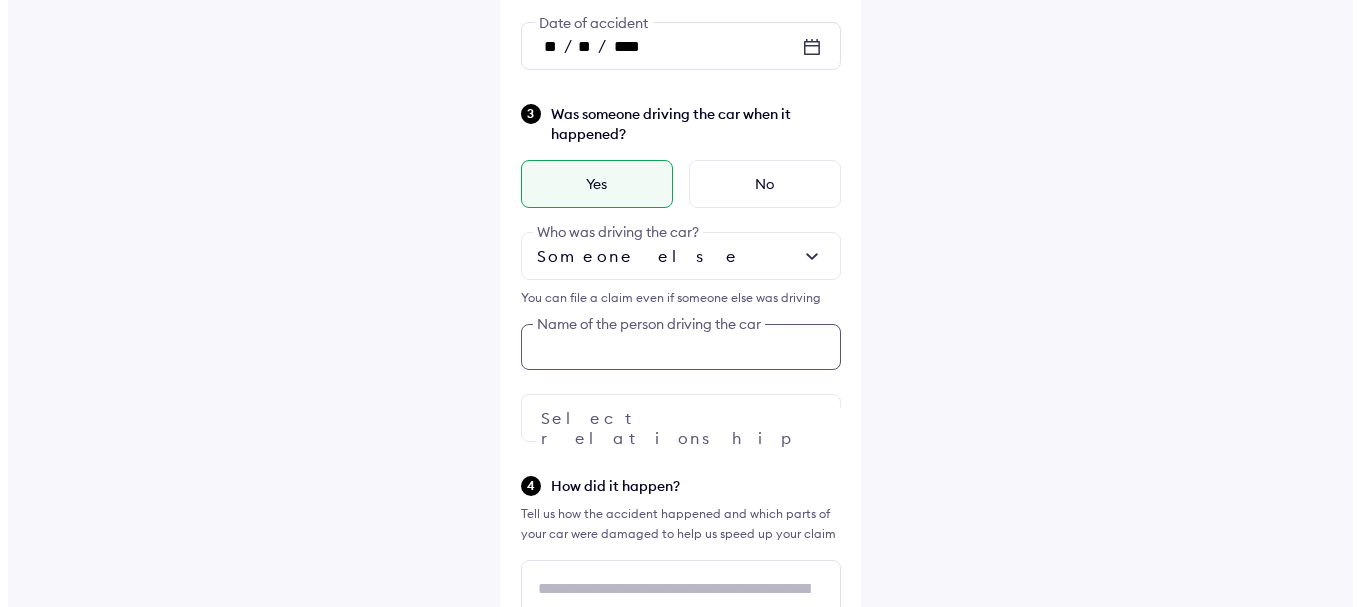 scroll, scrollTop: 444, scrollLeft: 0, axis: vertical 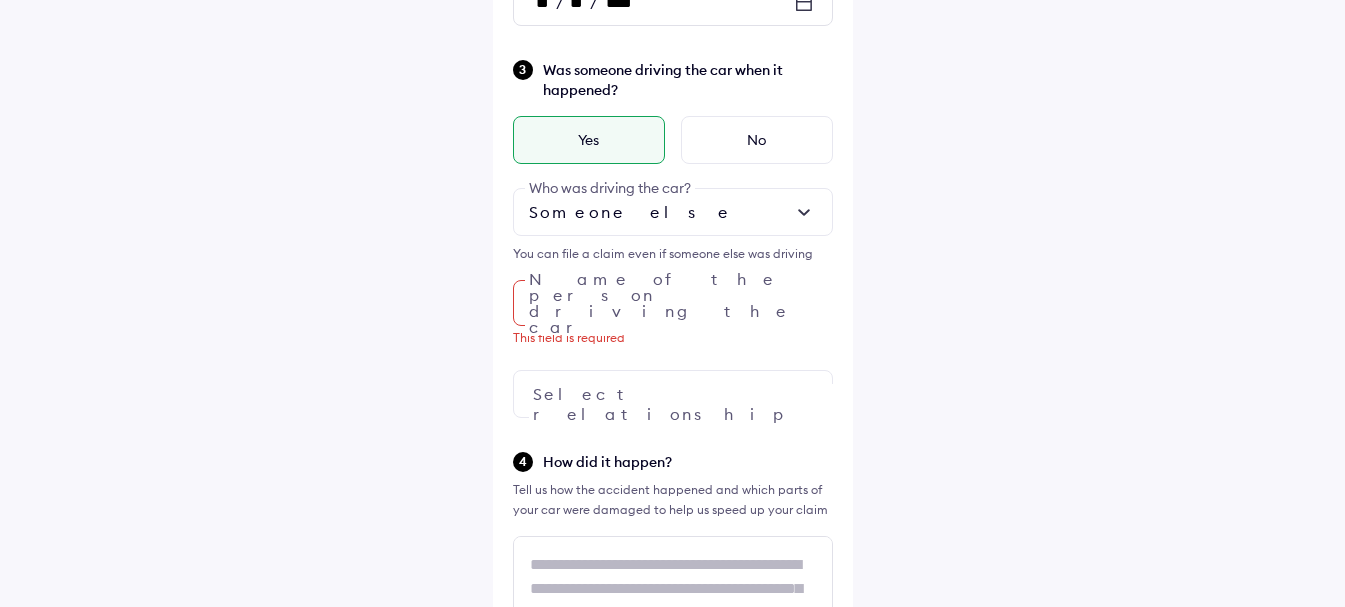 click at bounding box center [673, 394] 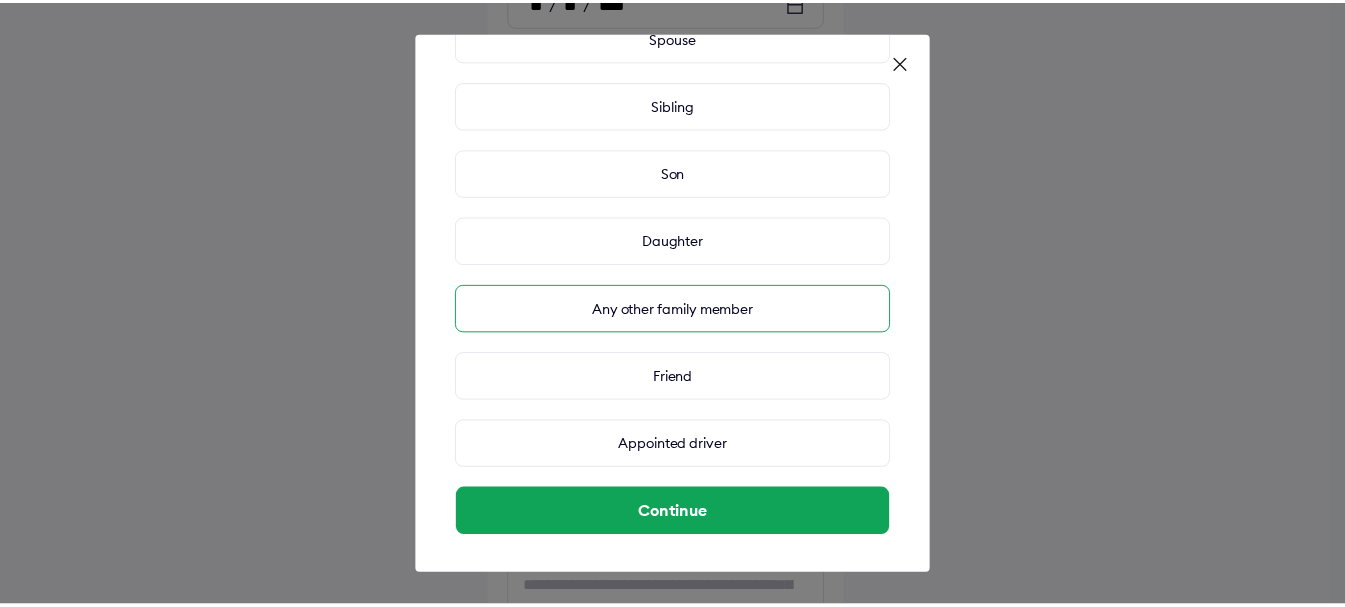 scroll, scrollTop: 242, scrollLeft: 0, axis: vertical 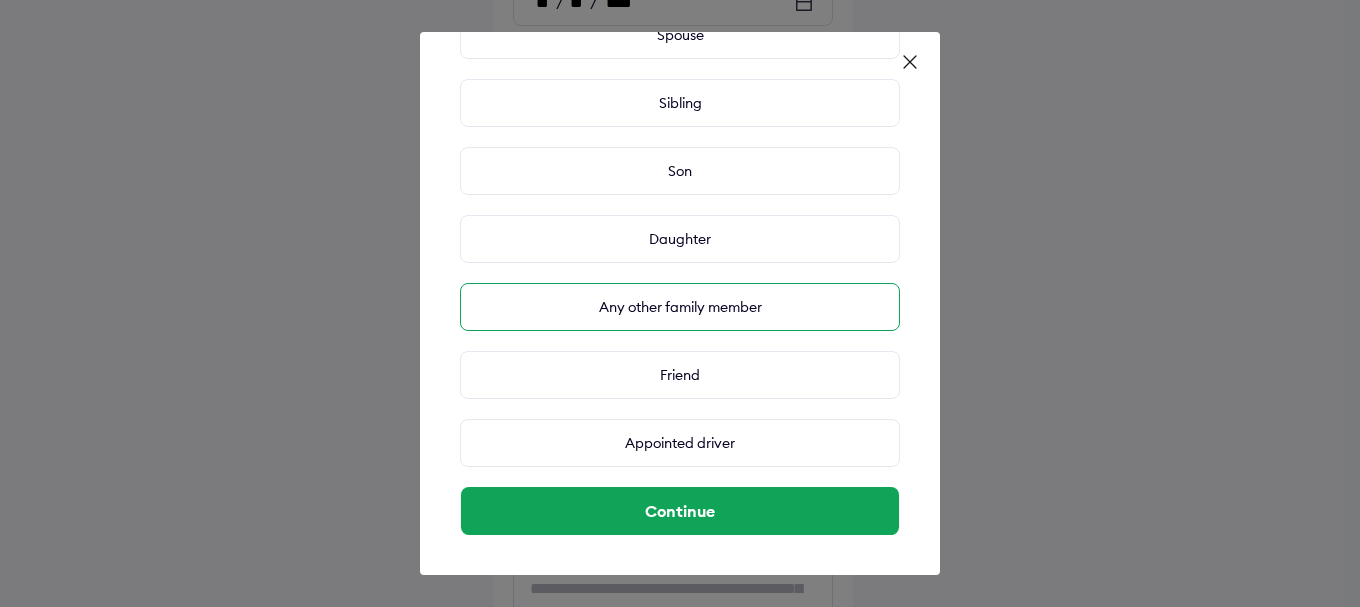 click on "Any other family member" at bounding box center (680, 307) 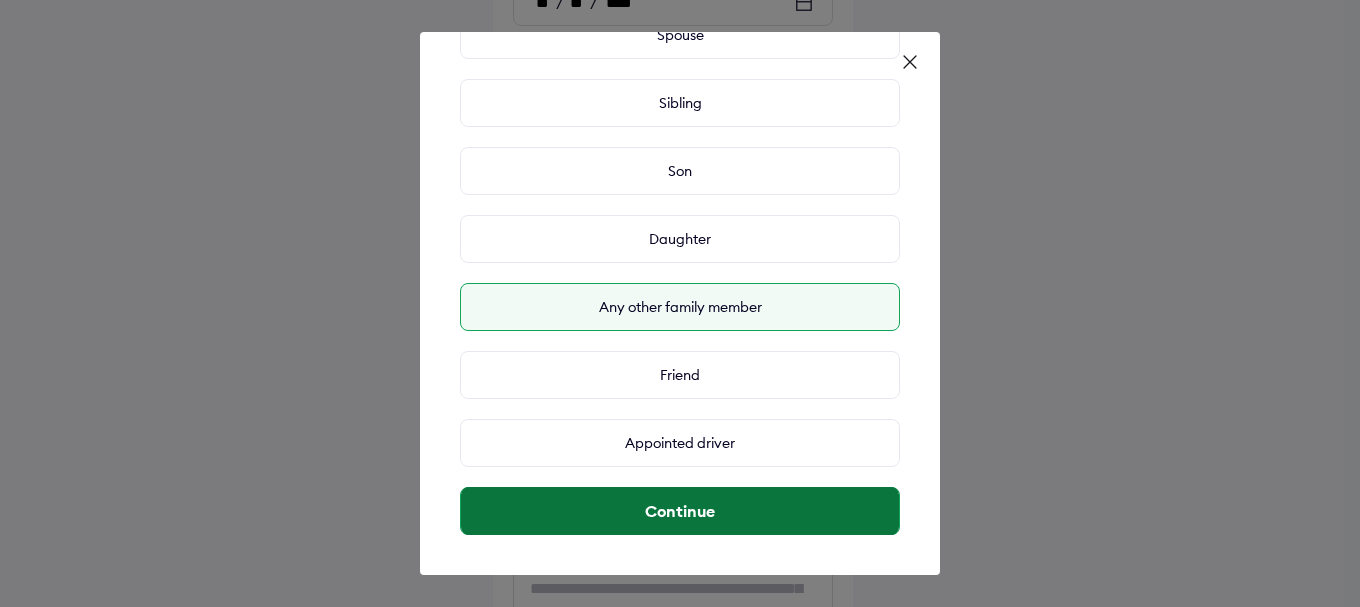 click on "Continue" at bounding box center [680, 511] 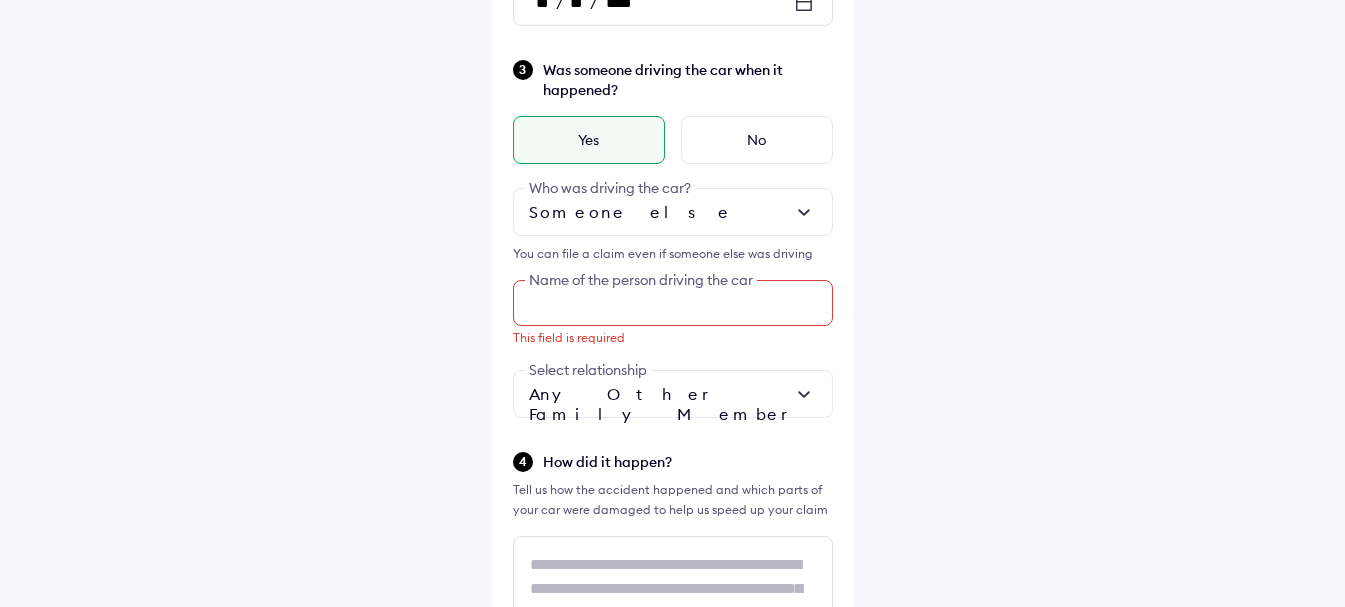 click at bounding box center (673, 303) 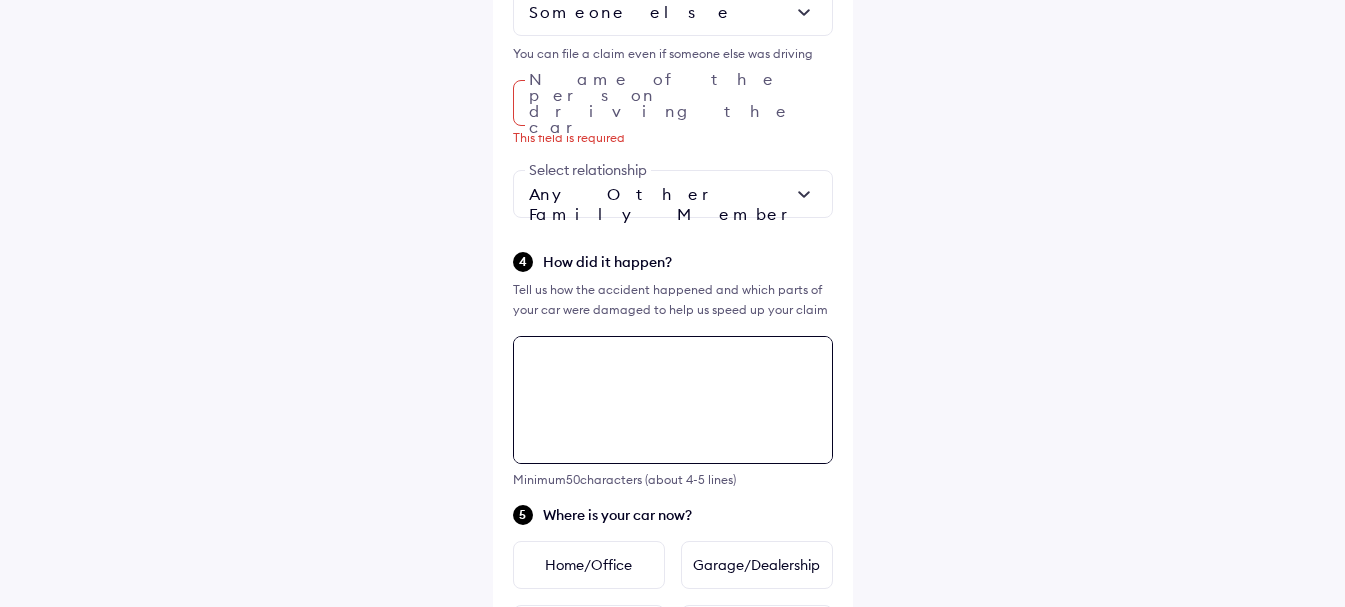 click at bounding box center (673, 400) 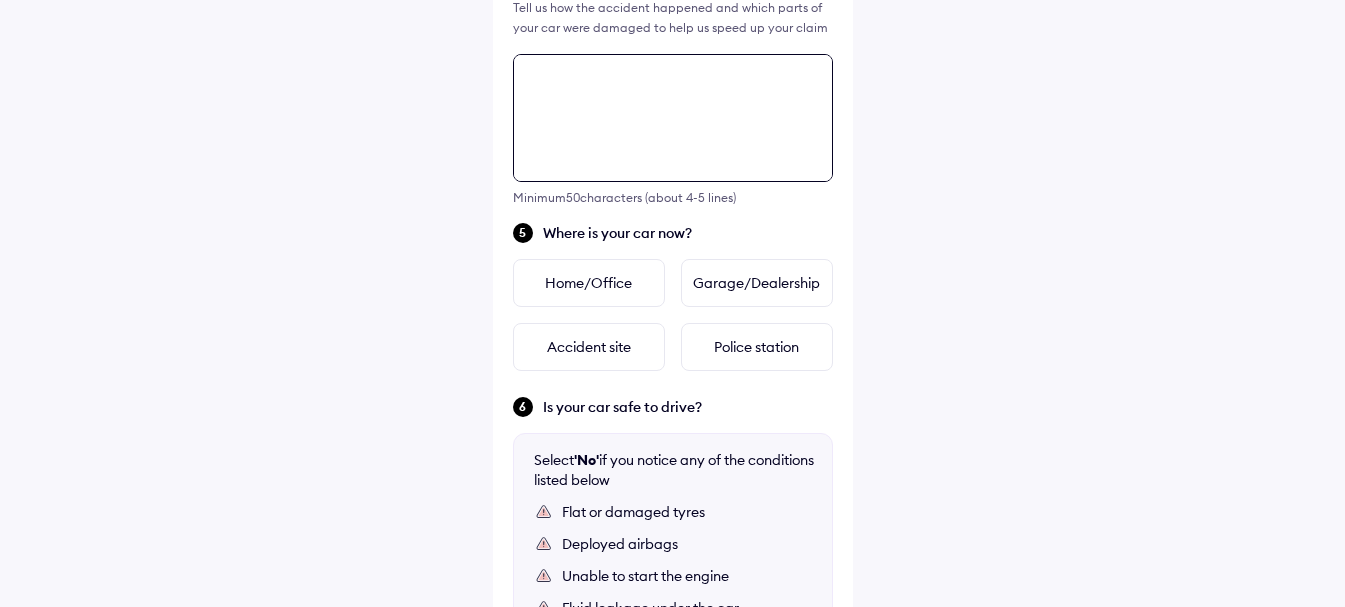 scroll, scrollTop: 880, scrollLeft: 0, axis: vertical 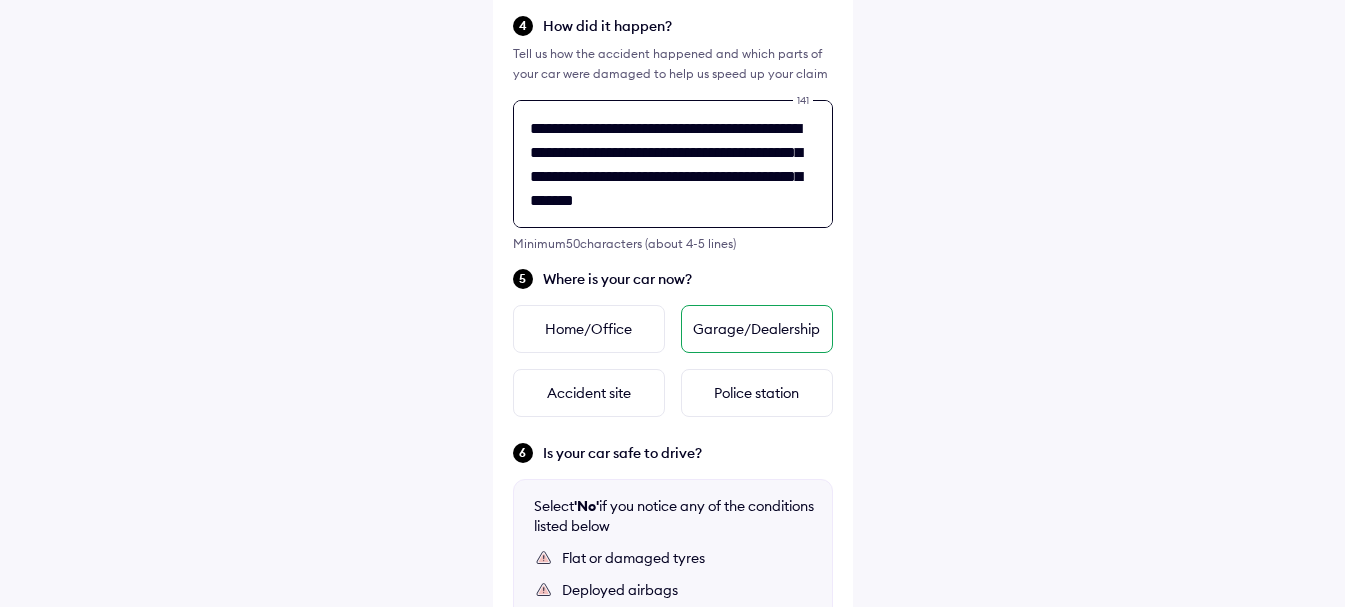 type on "**********" 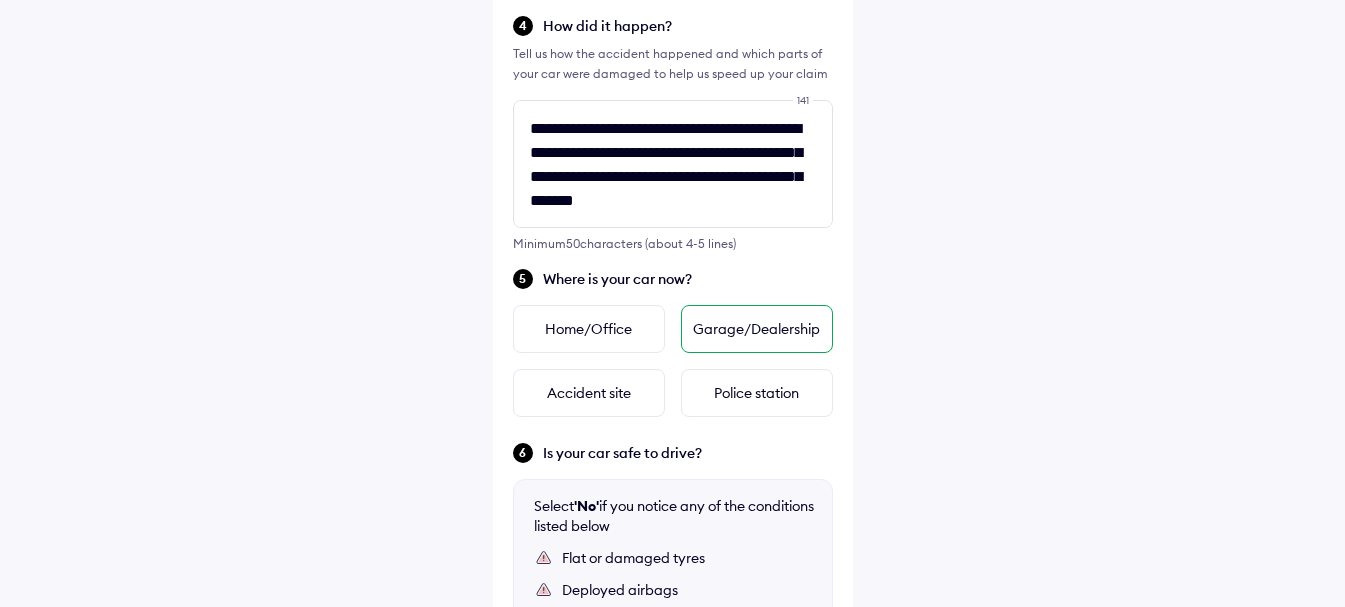 click on "Garage/Dealership" at bounding box center [757, 329] 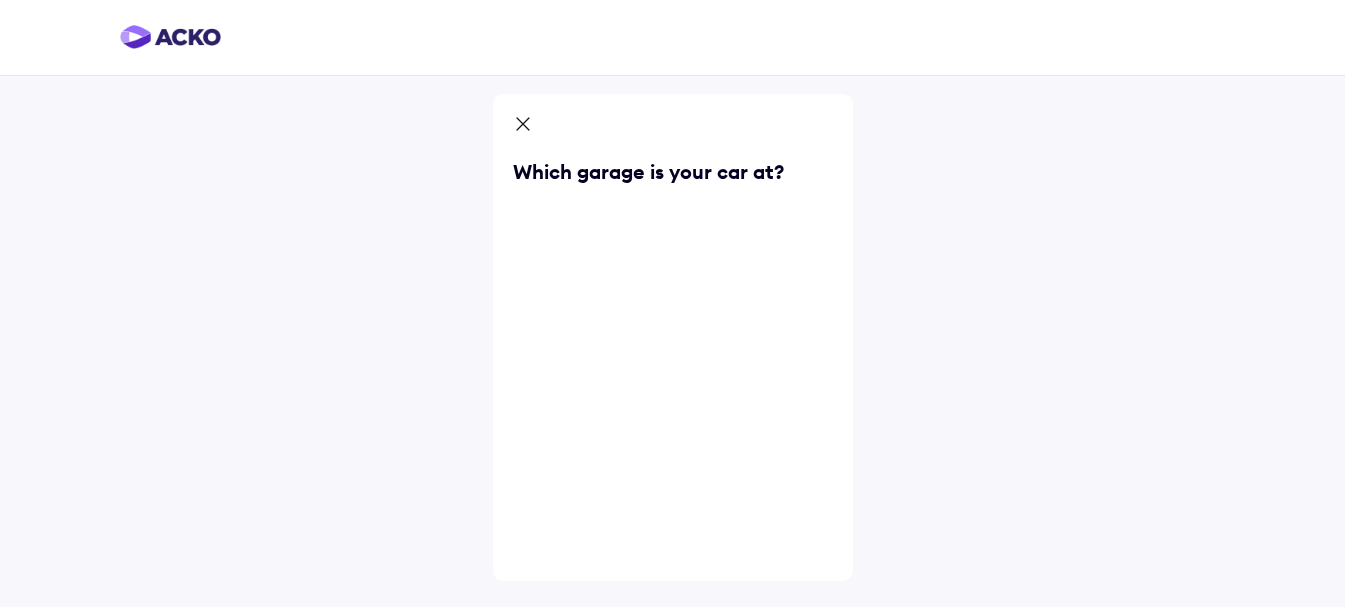 scroll, scrollTop: 0, scrollLeft: 0, axis: both 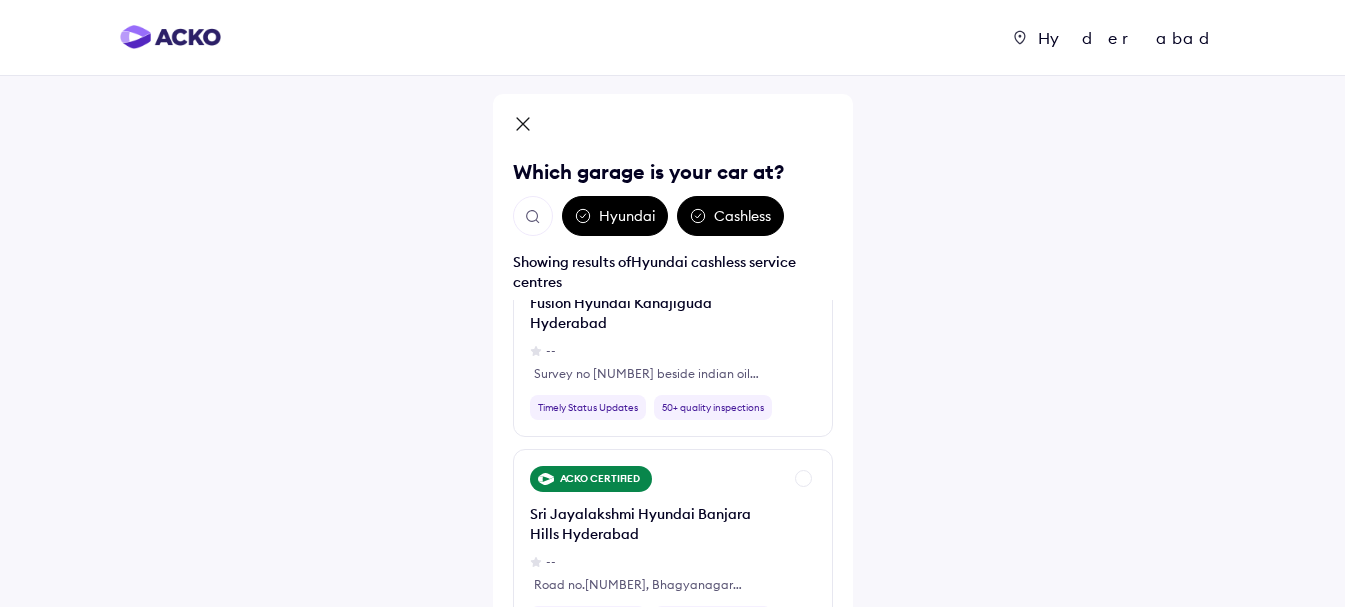 click at bounding box center [533, 217] 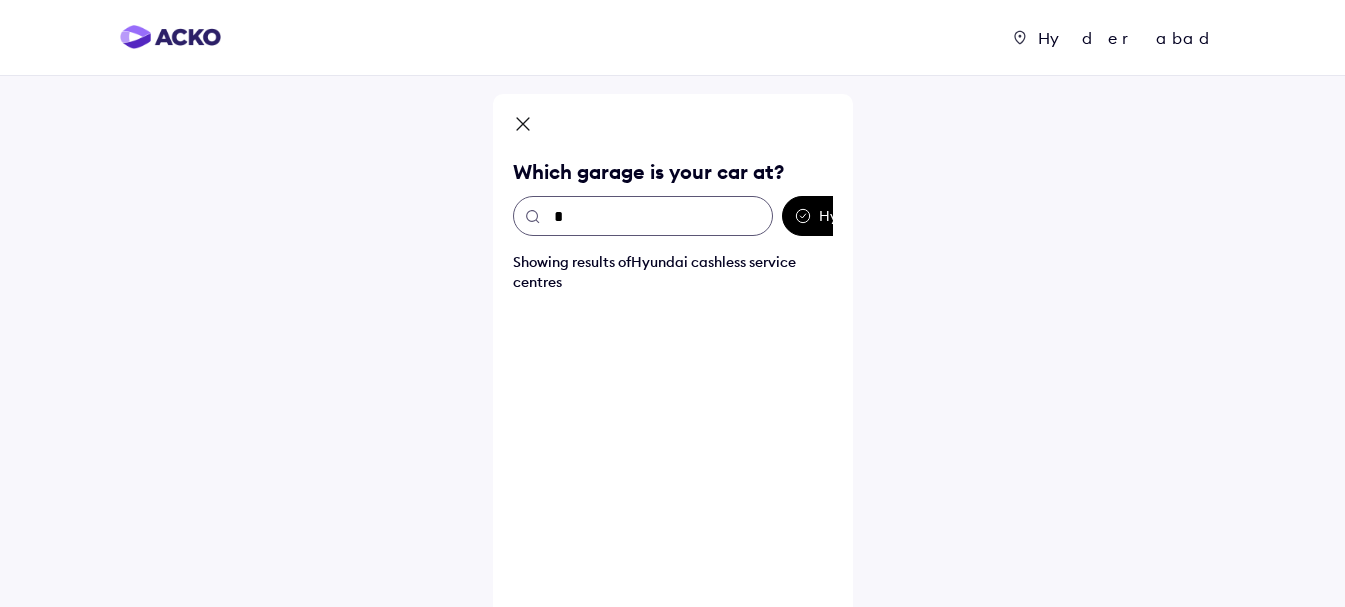 scroll, scrollTop: 0, scrollLeft: 0, axis: both 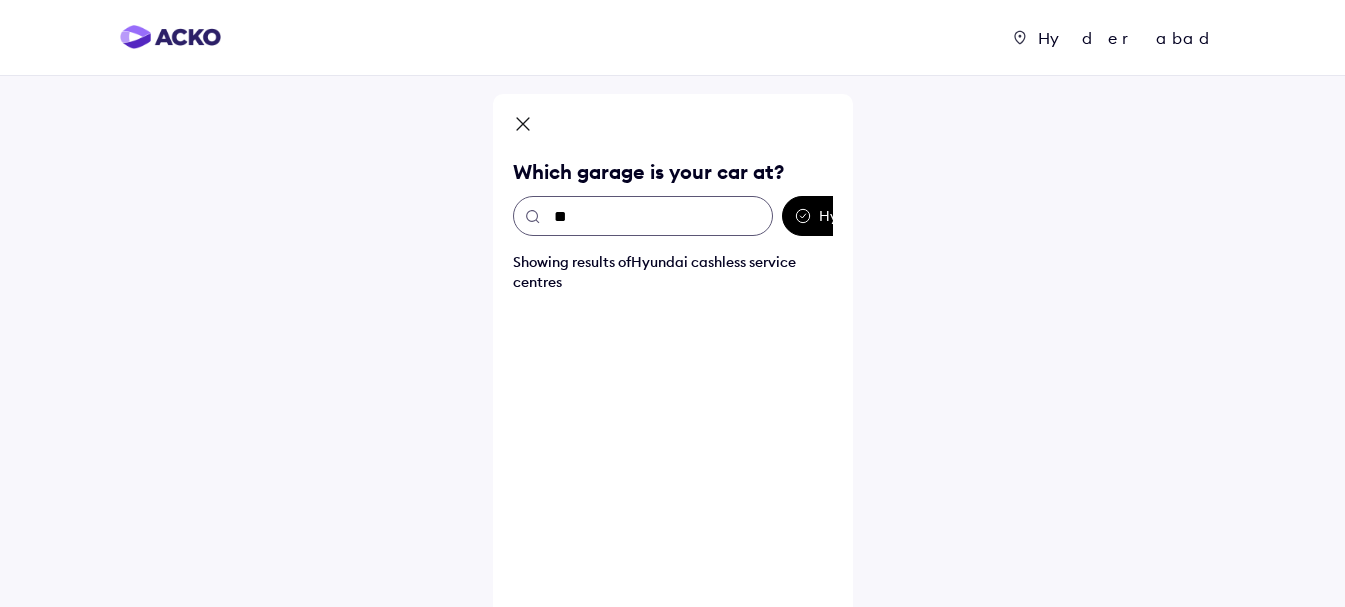 type on "*" 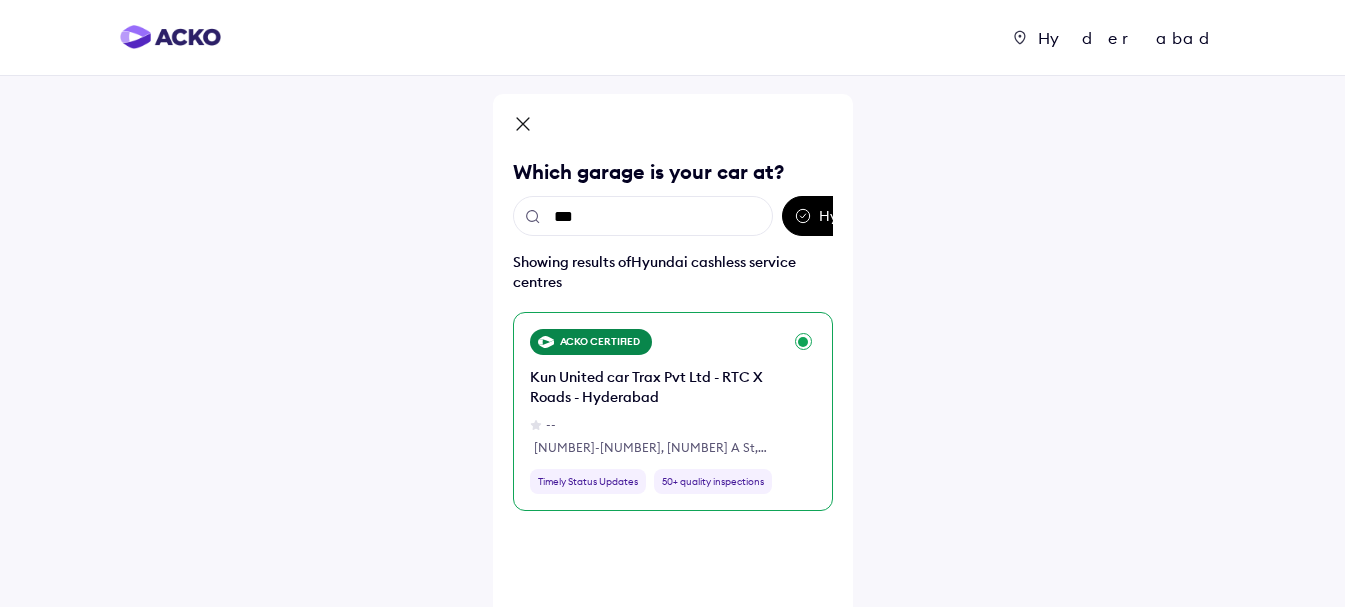 click on "Kun United car Trax Pvt Ltd - RTC X Roads - Hyderabad" at bounding box center (656, 387) 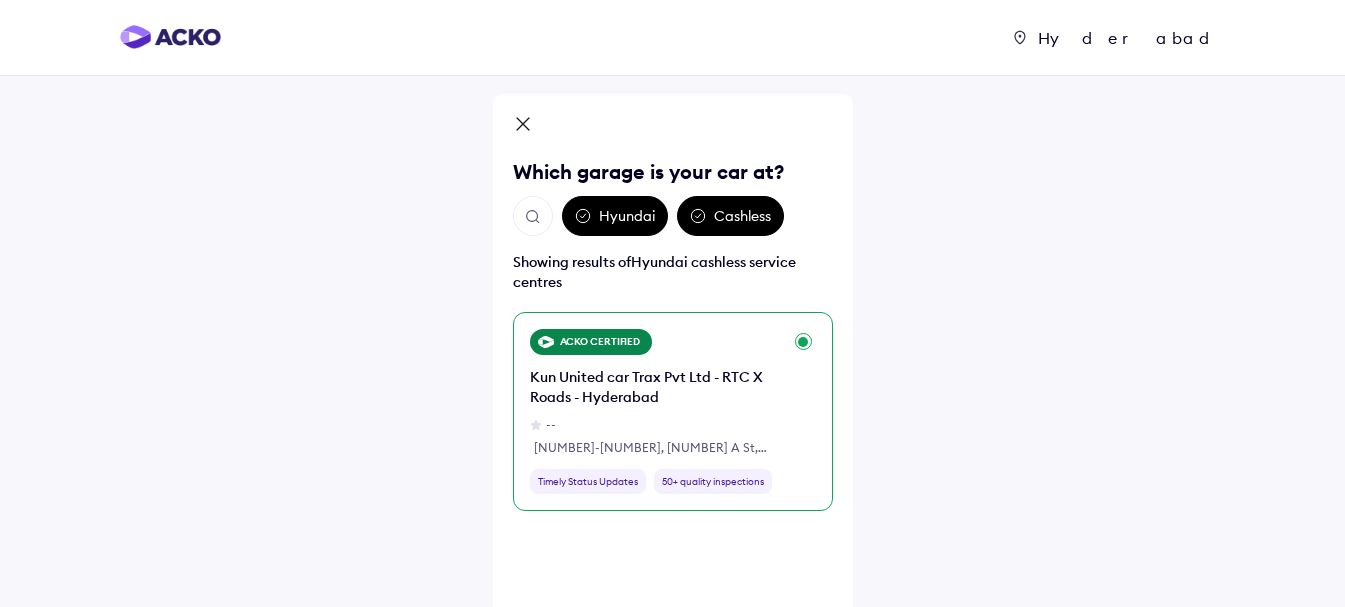 click on "Timely Status Updates" at bounding box center (588, 481) 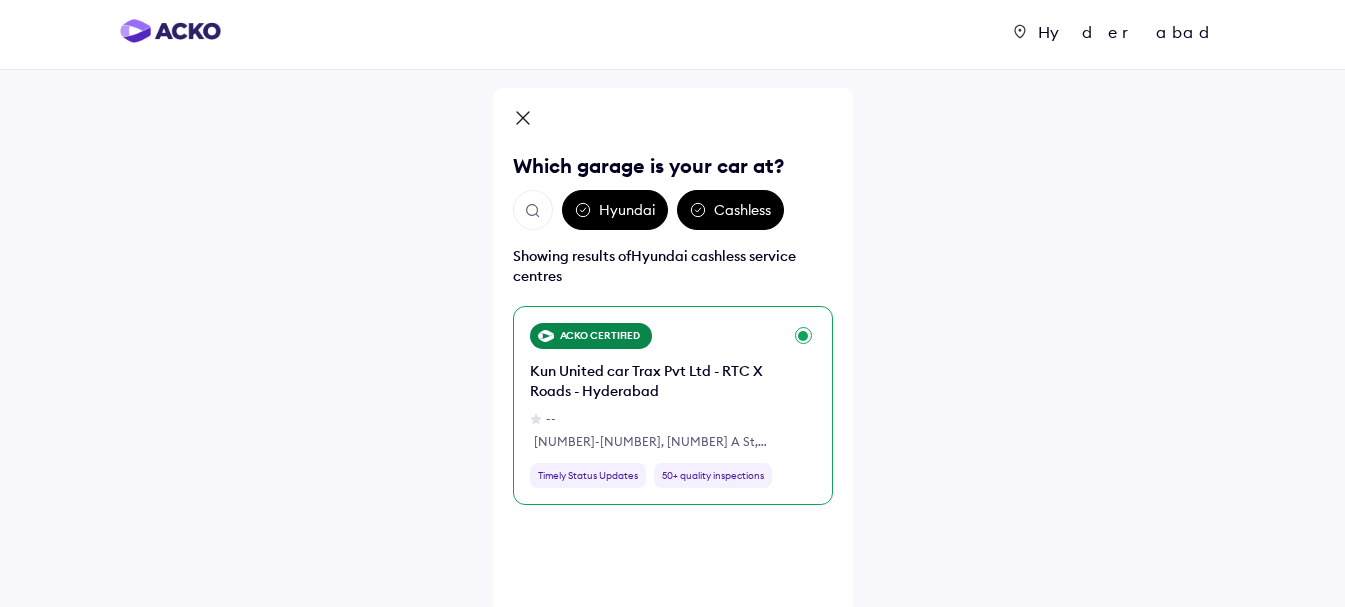 scroll, scrollTop: 165, scrollLeft: 0, axis: vertical 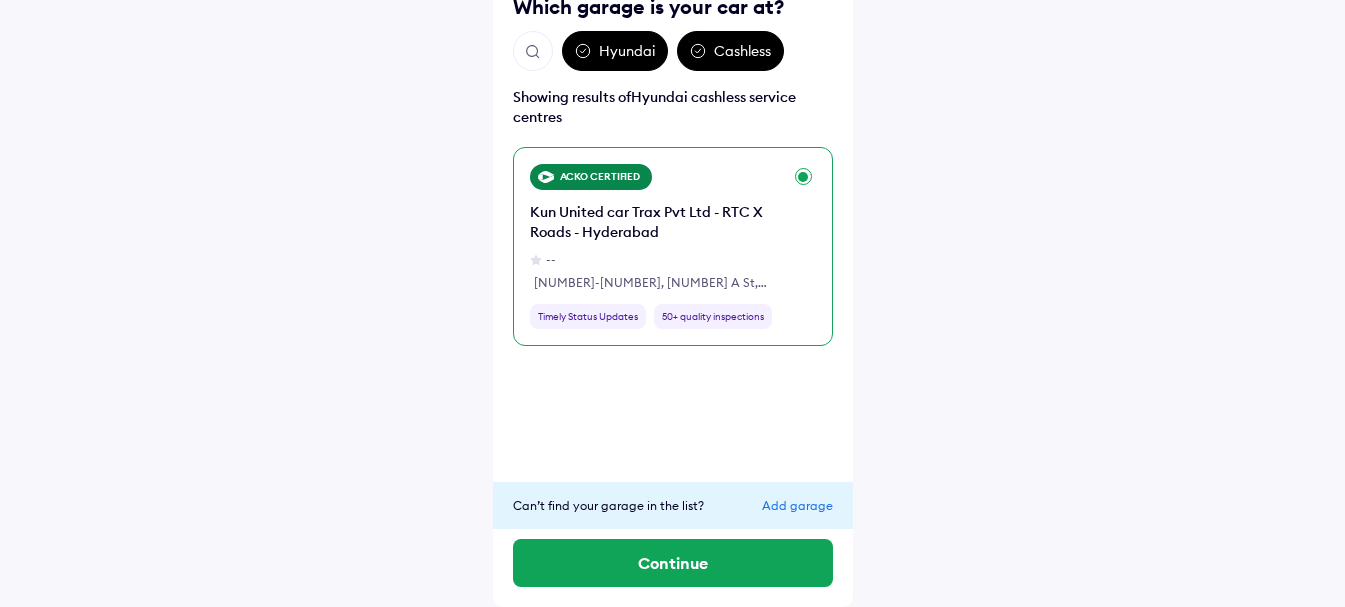 click on "Add garage" at bounding box center [797, 505] 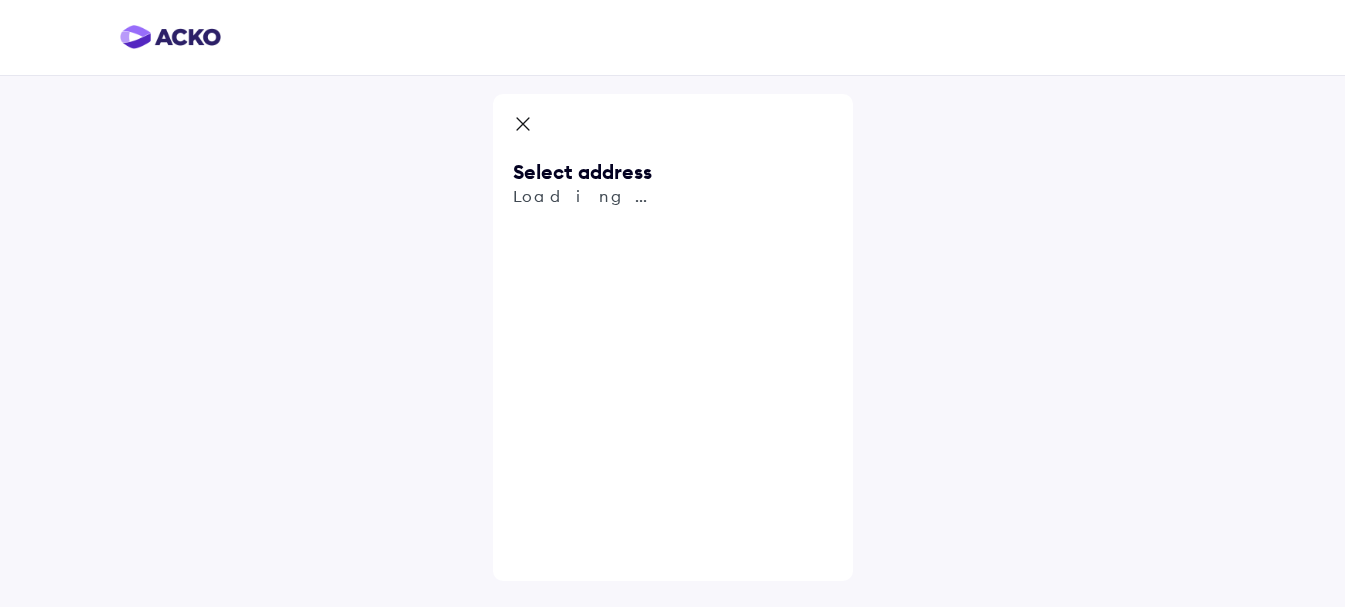 scroll, scrollTop: 0, scrollLeft: 0, axis: both 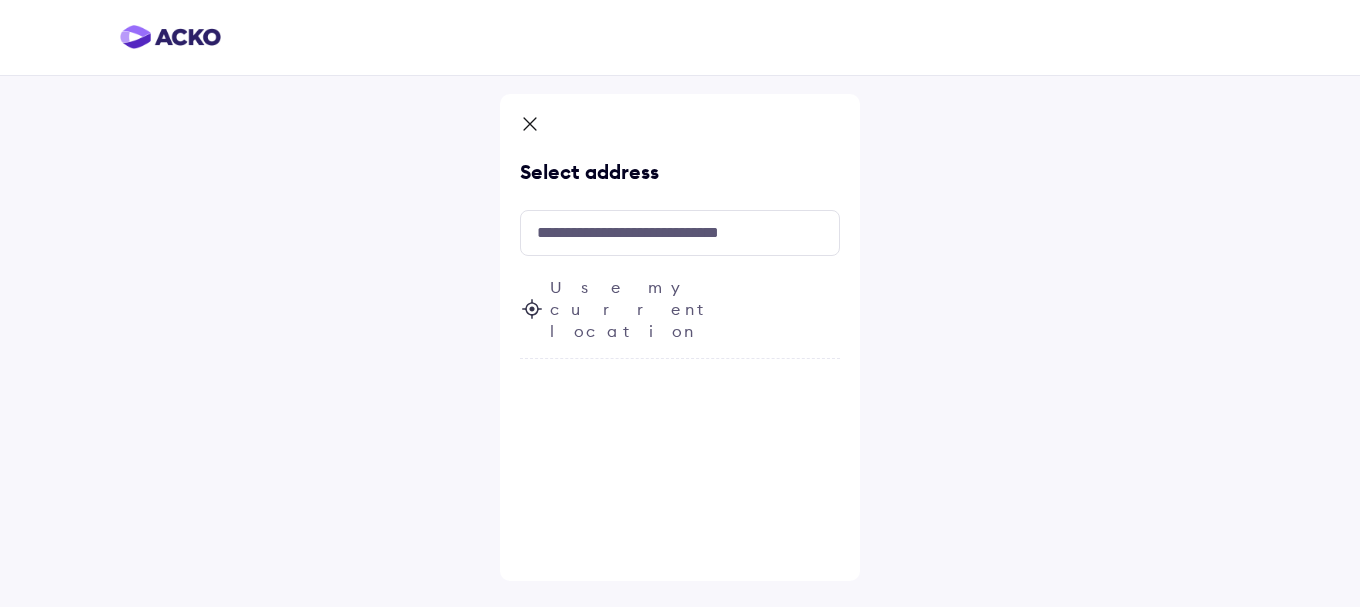 click on "Use my current location" at bounding box center (695, 309) 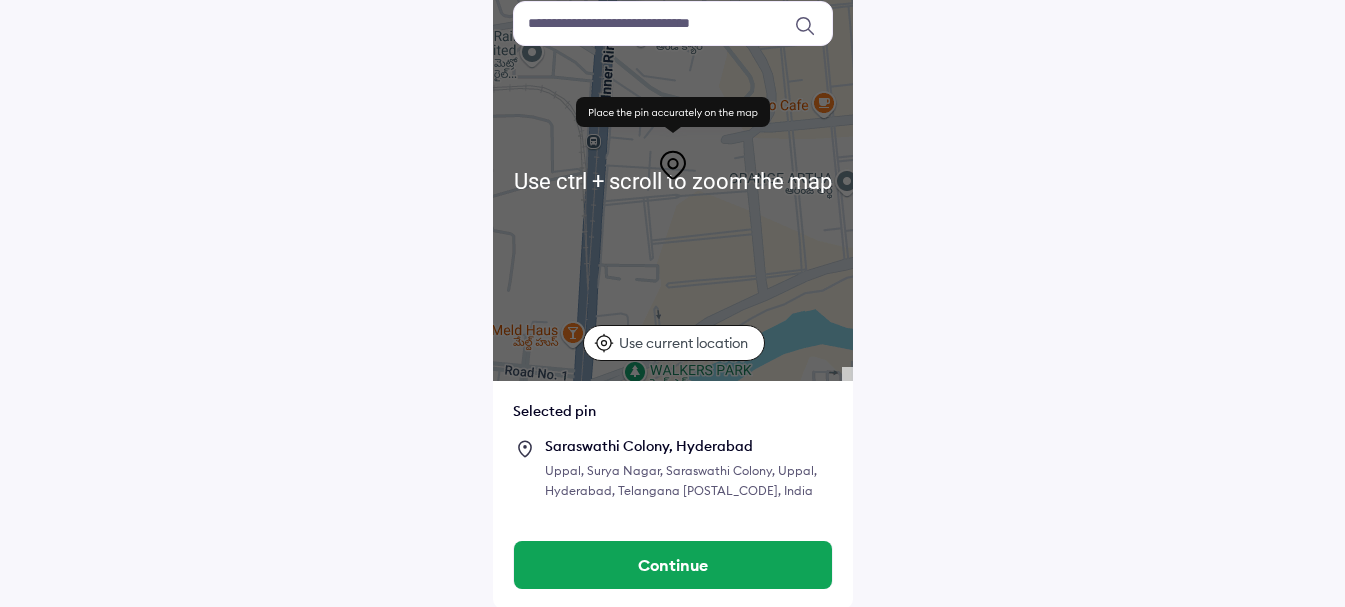 scroll, scrollTop: 171, scrollLeft: 0, axis: vertical 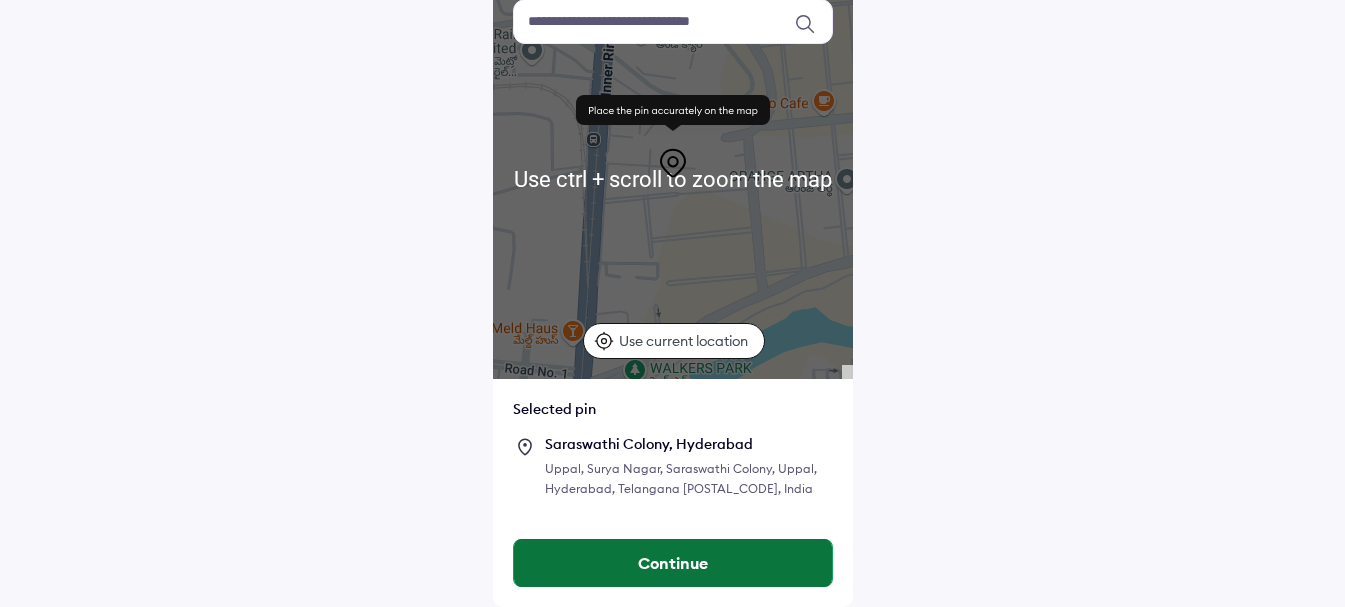 click on "Continue" at bounding box center (673, 563) 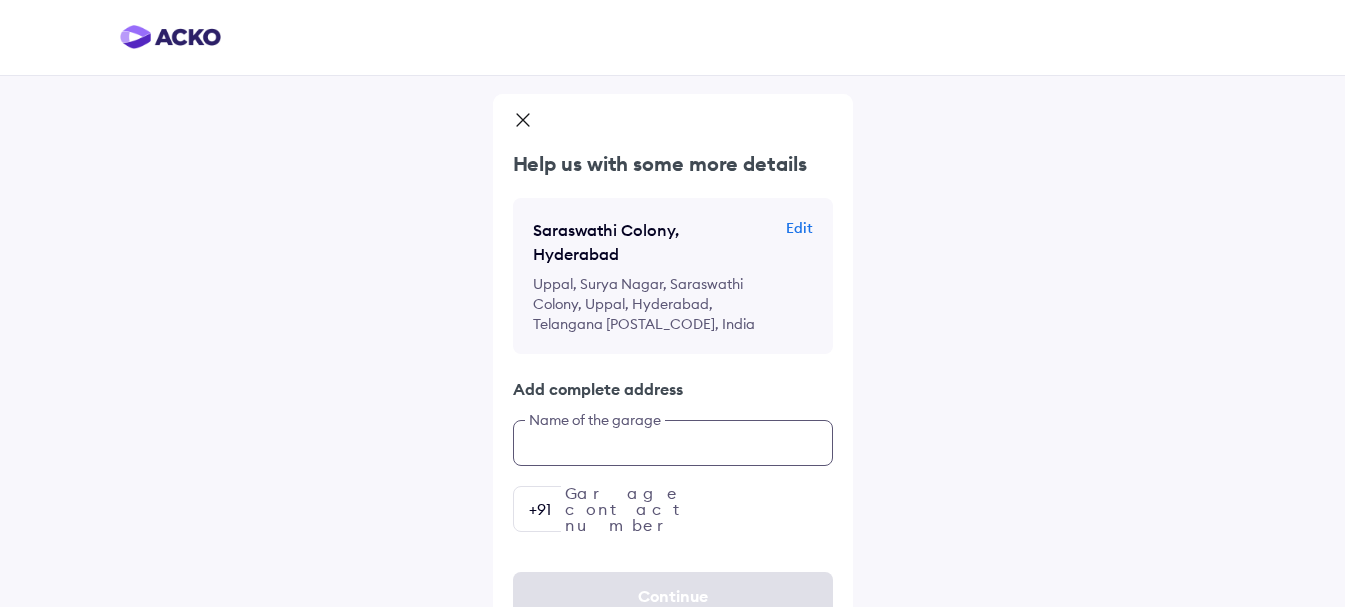 click on "Help us with some more details Saraswathi Colony, Hyderabad Edit Uppal, Surya Nagar, Saraswathi Colony, Uppal, Hyderabad, Telangana [POSTAL_CODE], India Add complete address Name of the garage Garage contact number +91" 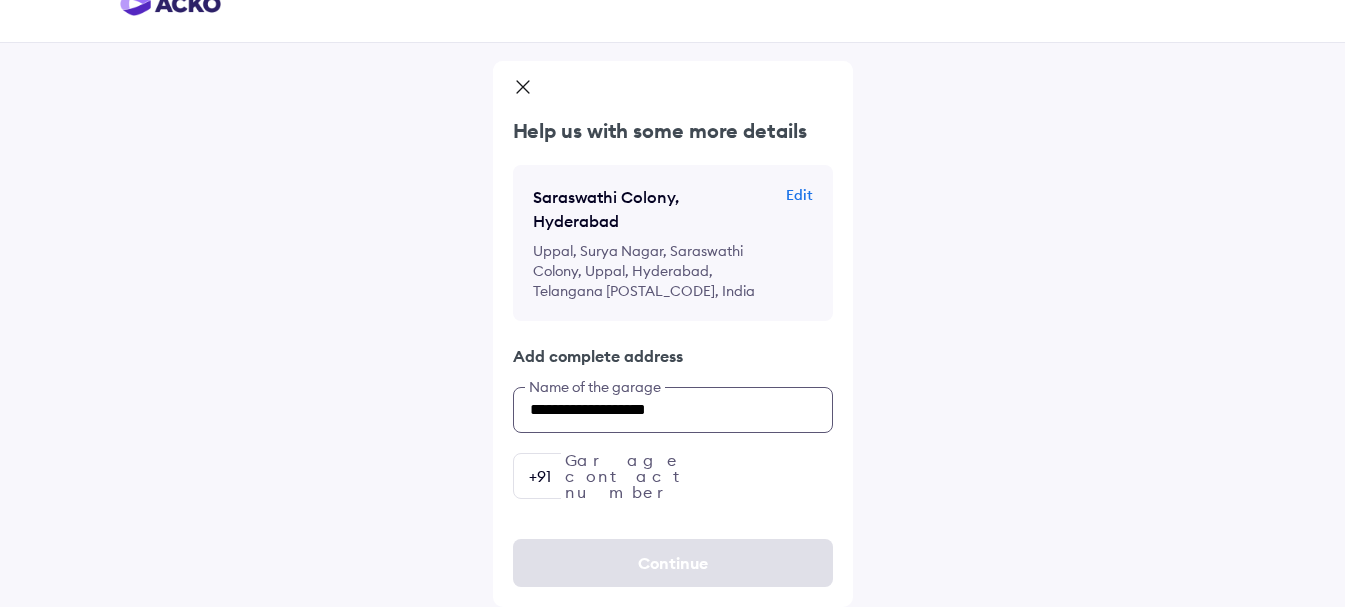 type on "**********" 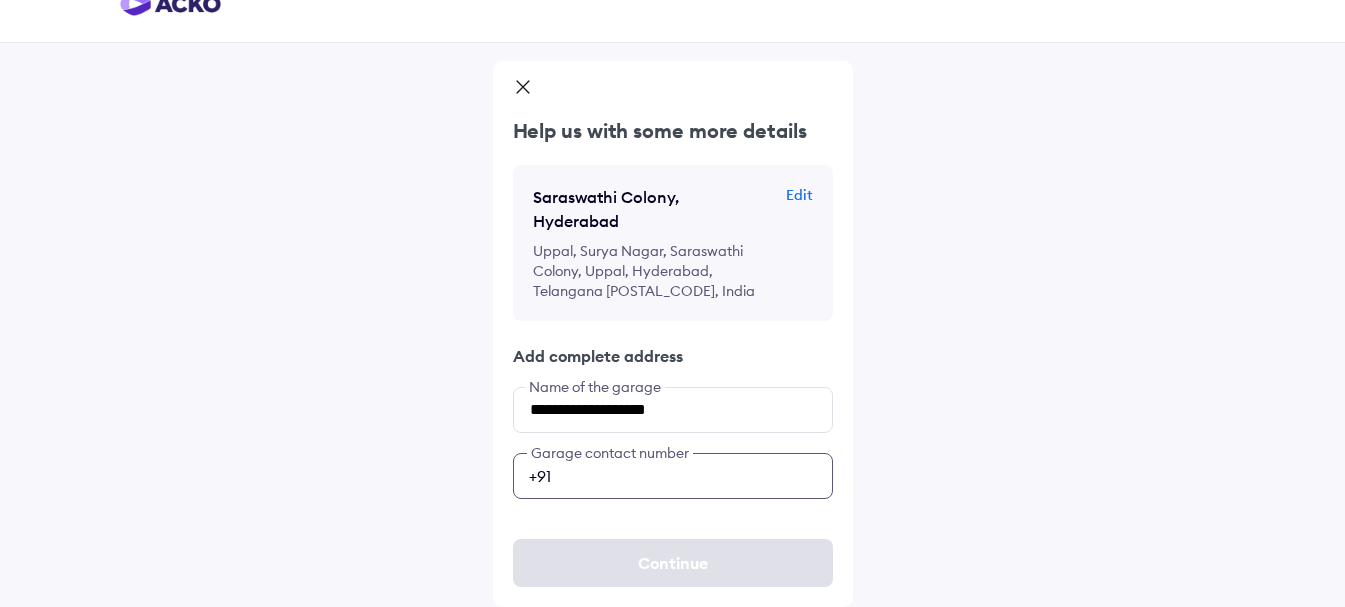 click at bounding box center (673, 476) 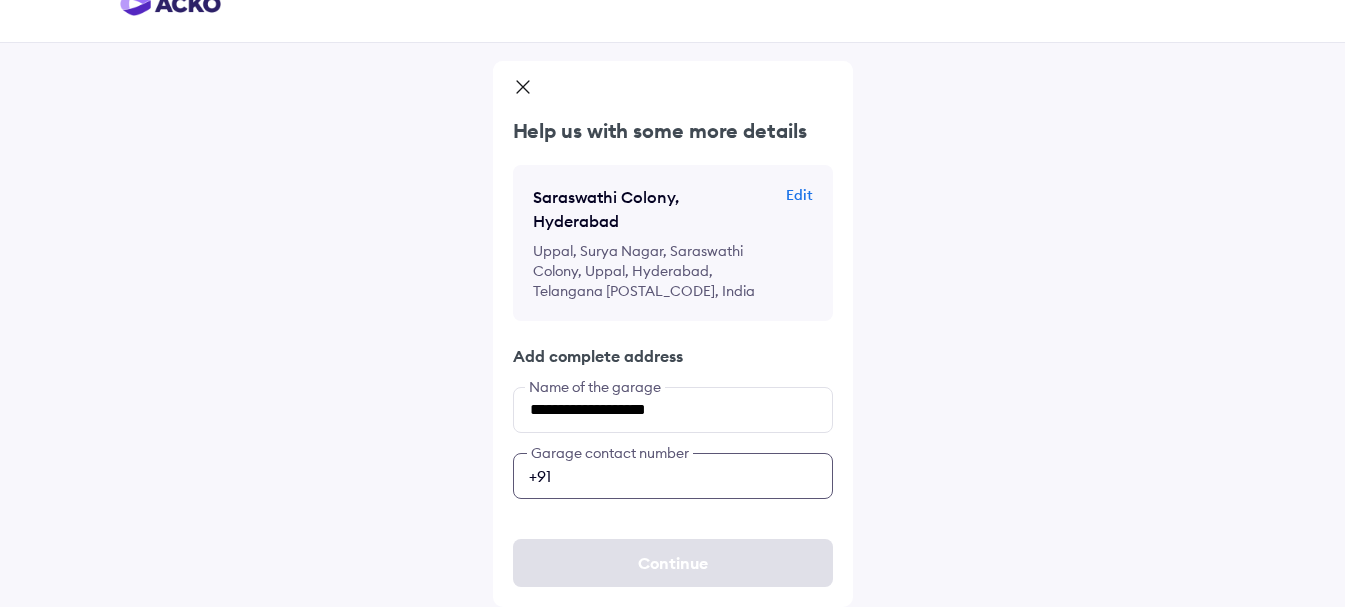 type on "*" 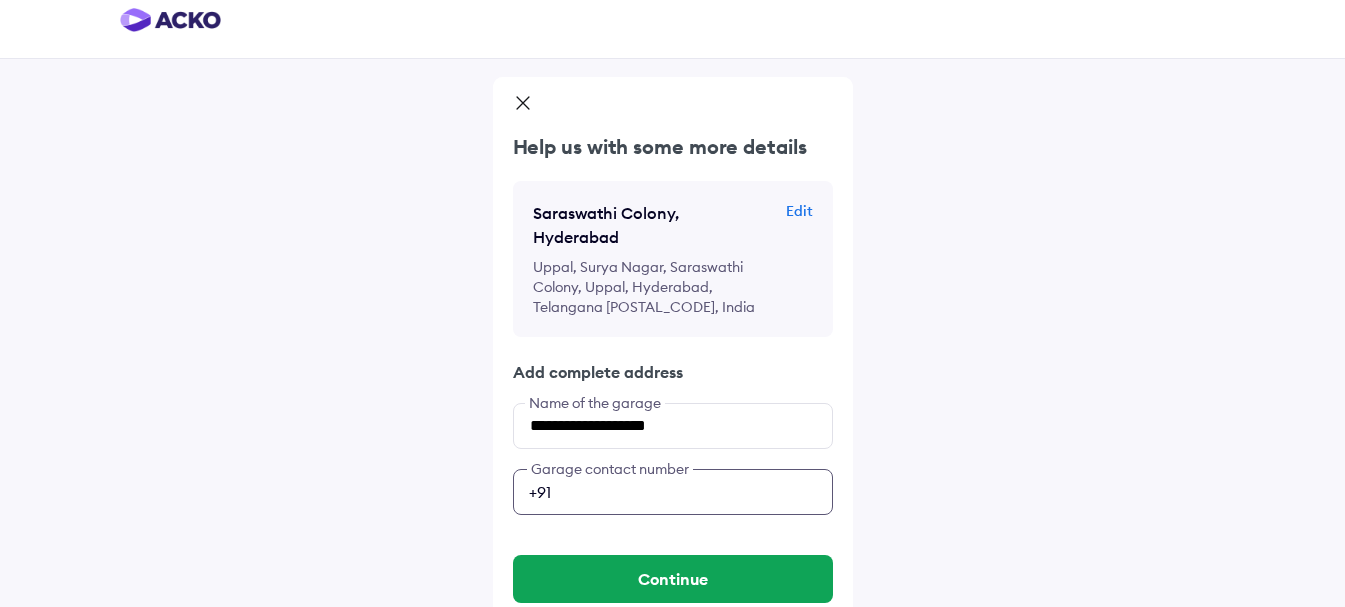 scroll, scrollTop: 33, scrollLeft: 0, axis: vertical 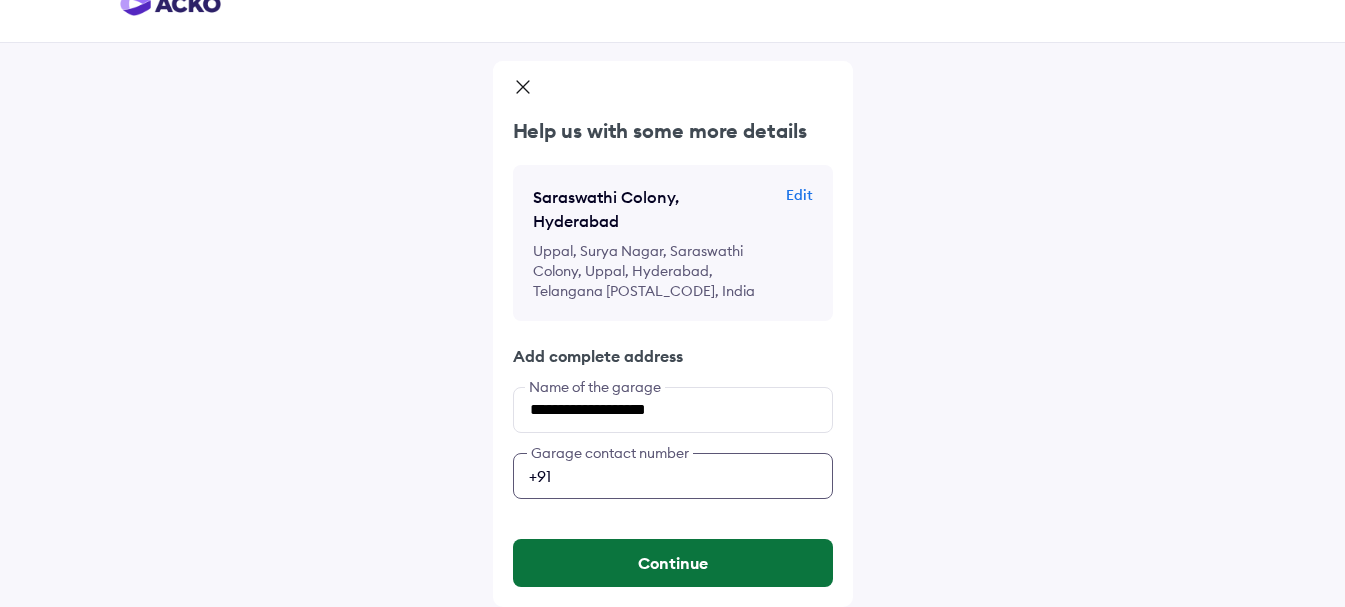 type on "**********" 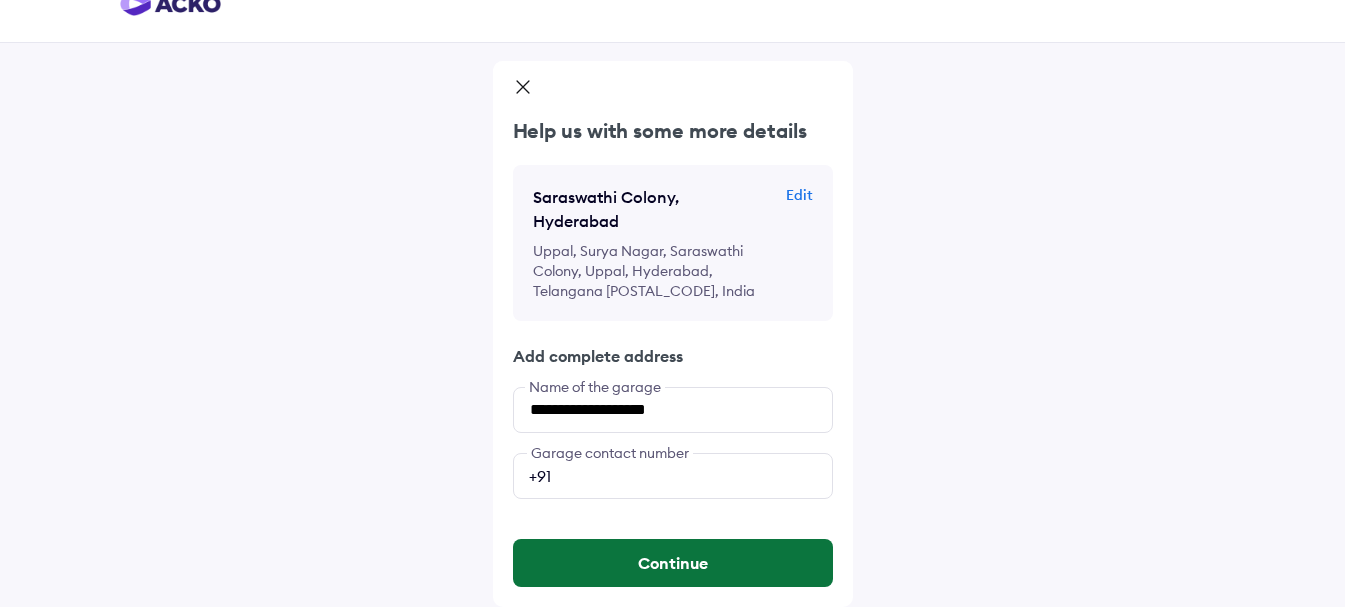 click on "Continue" at bounding box center [673, 563] 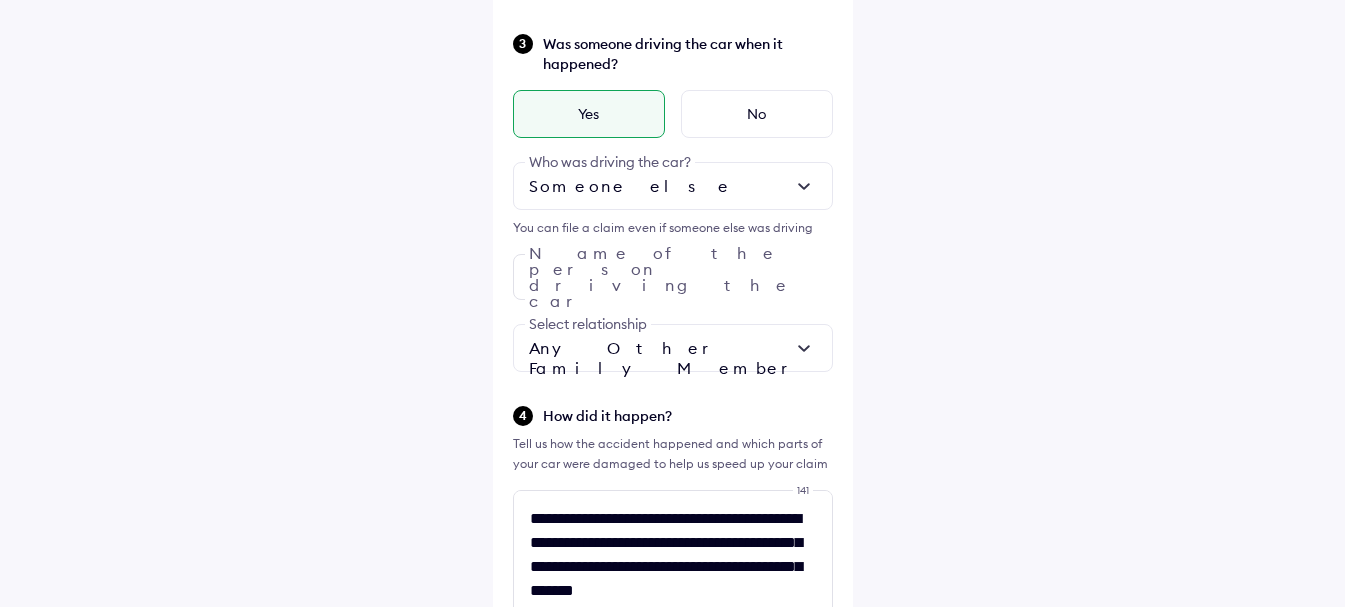 scroll, scrollTop: 452, scrollLeft: 0, axis: vertical 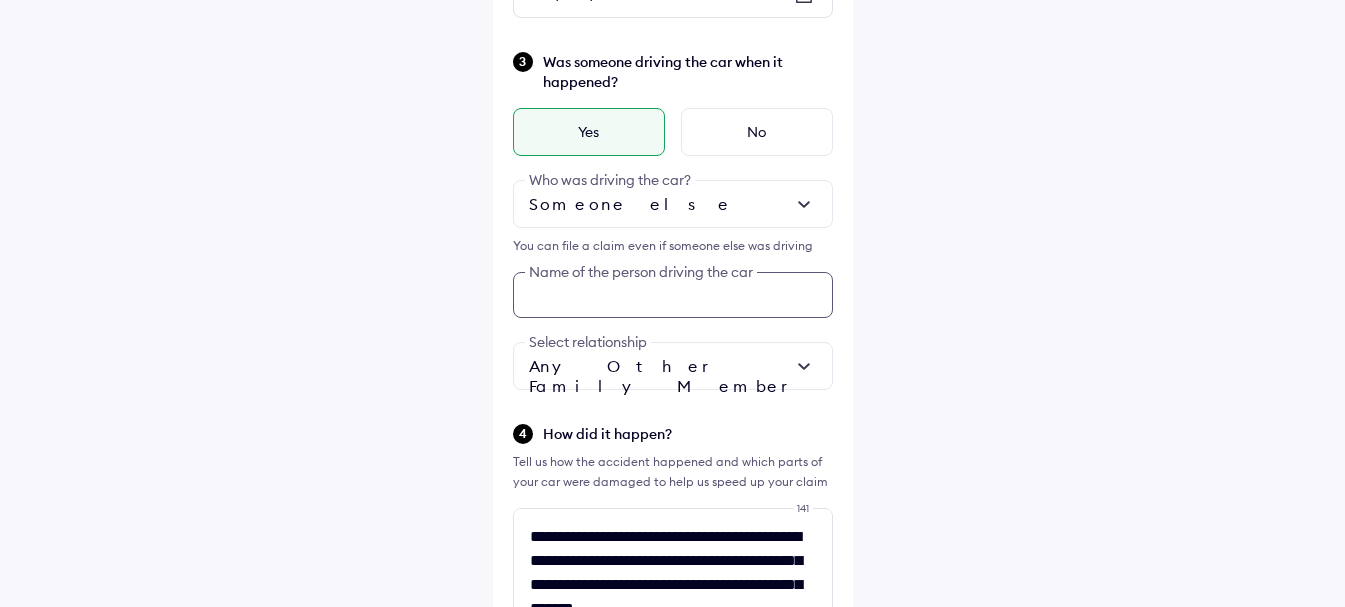 click at bounding box center (673, 295) 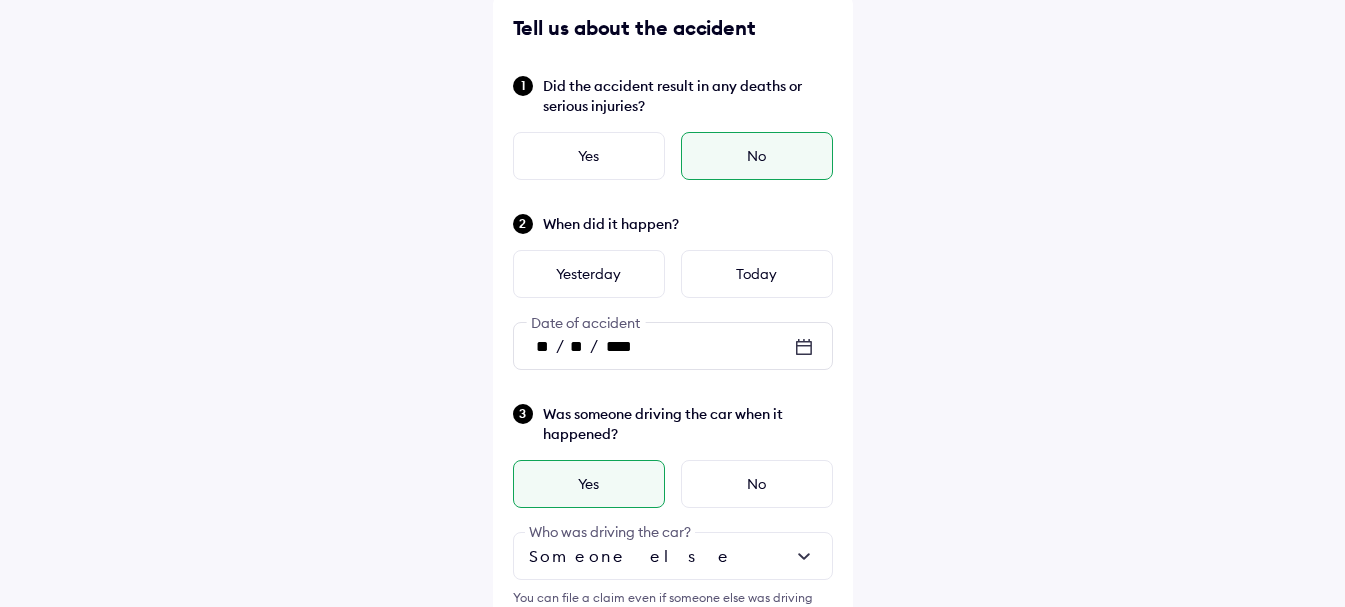 scroll, scrollTop: 600, scrollLeft: 0, axis: vertical 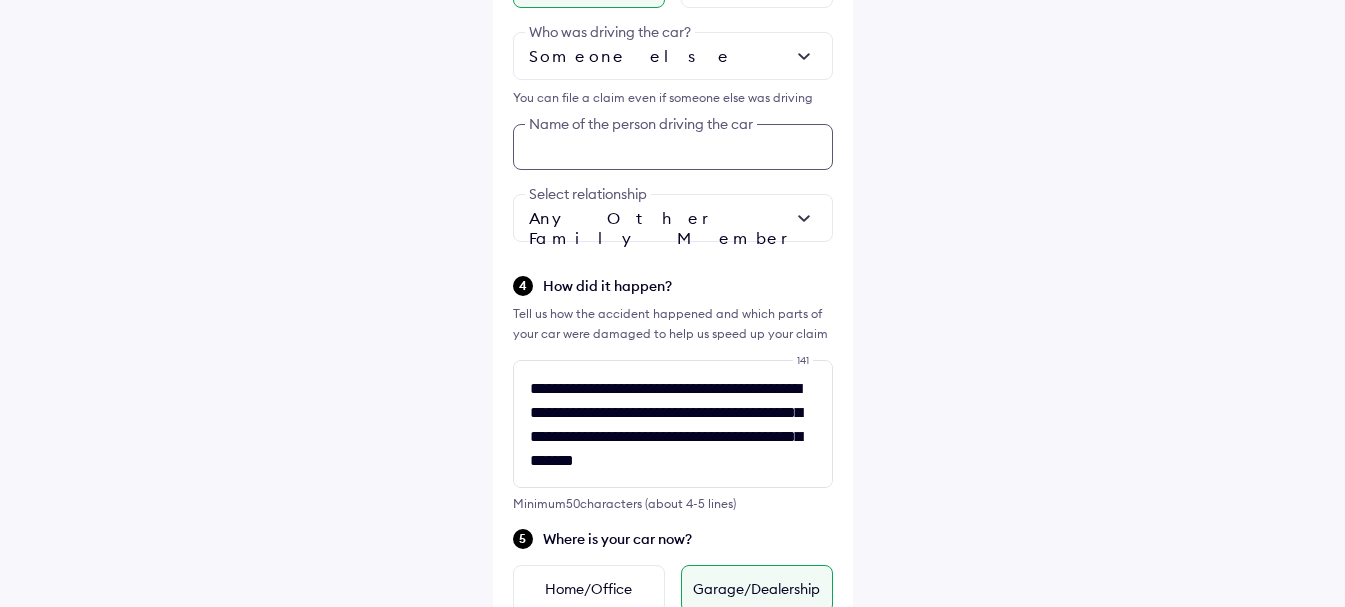click at bounding box center (673, 147) 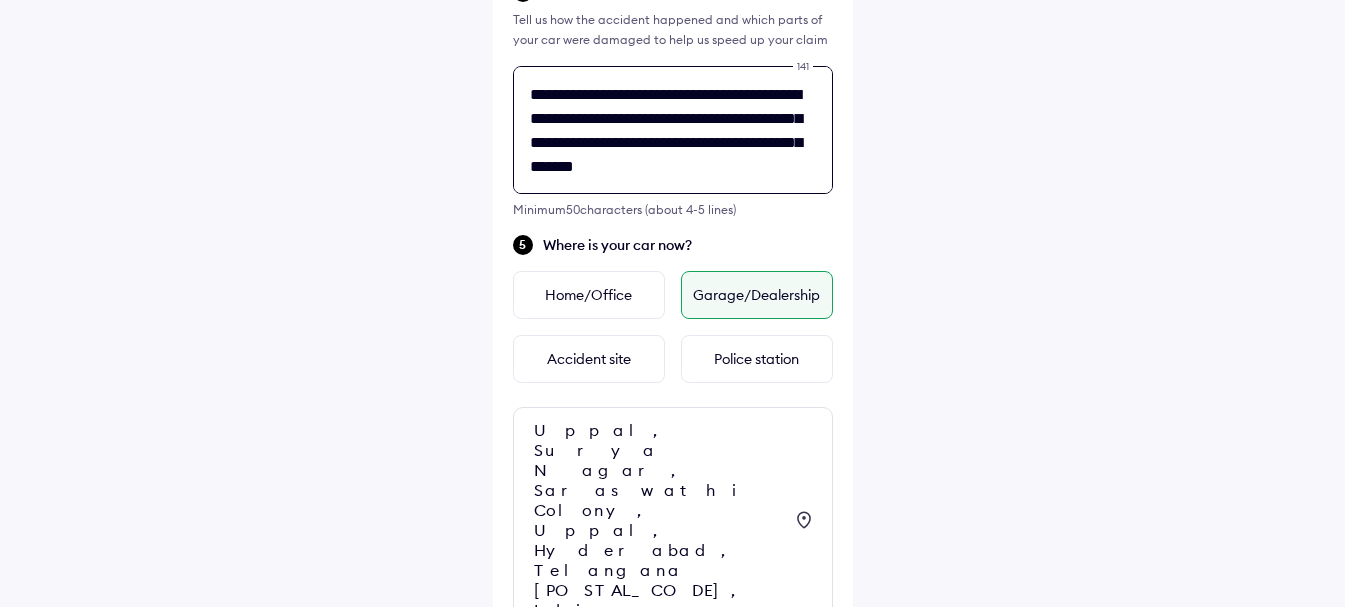 scroll, scrollTop: 972, scrollLeft: 0, axis: vertical 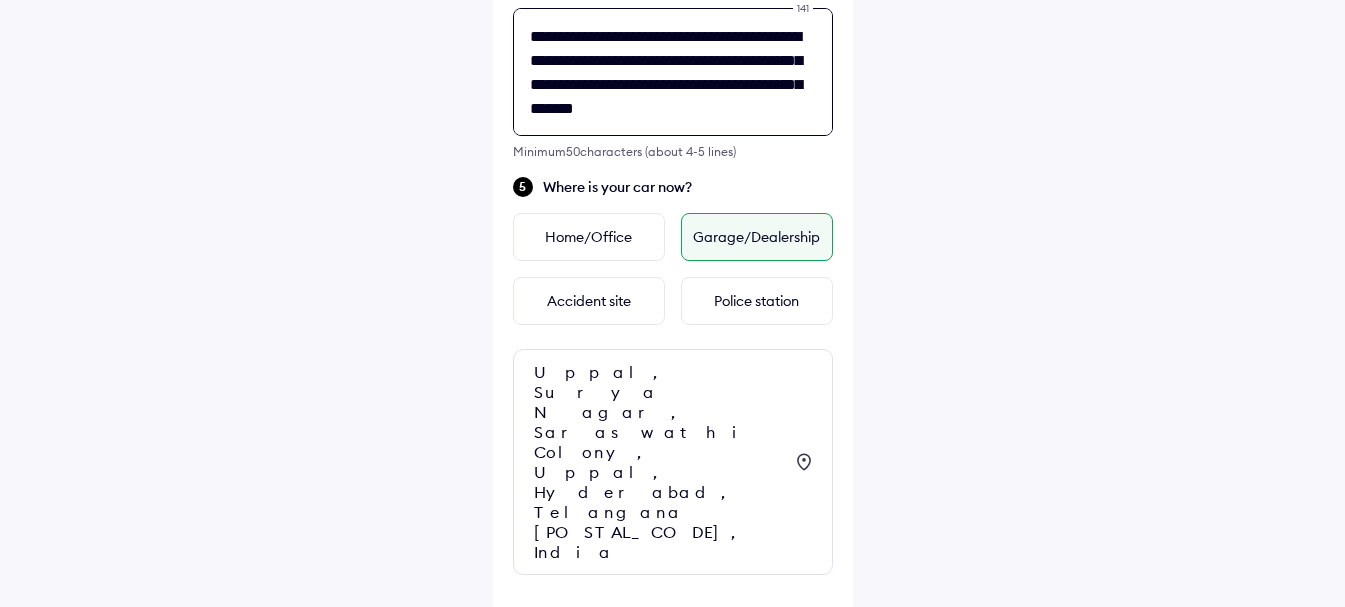 drag, startPoint x: 533, startPoint y: 384, endPoint x: 580, endPoint y: 397, distance: 48.76474 